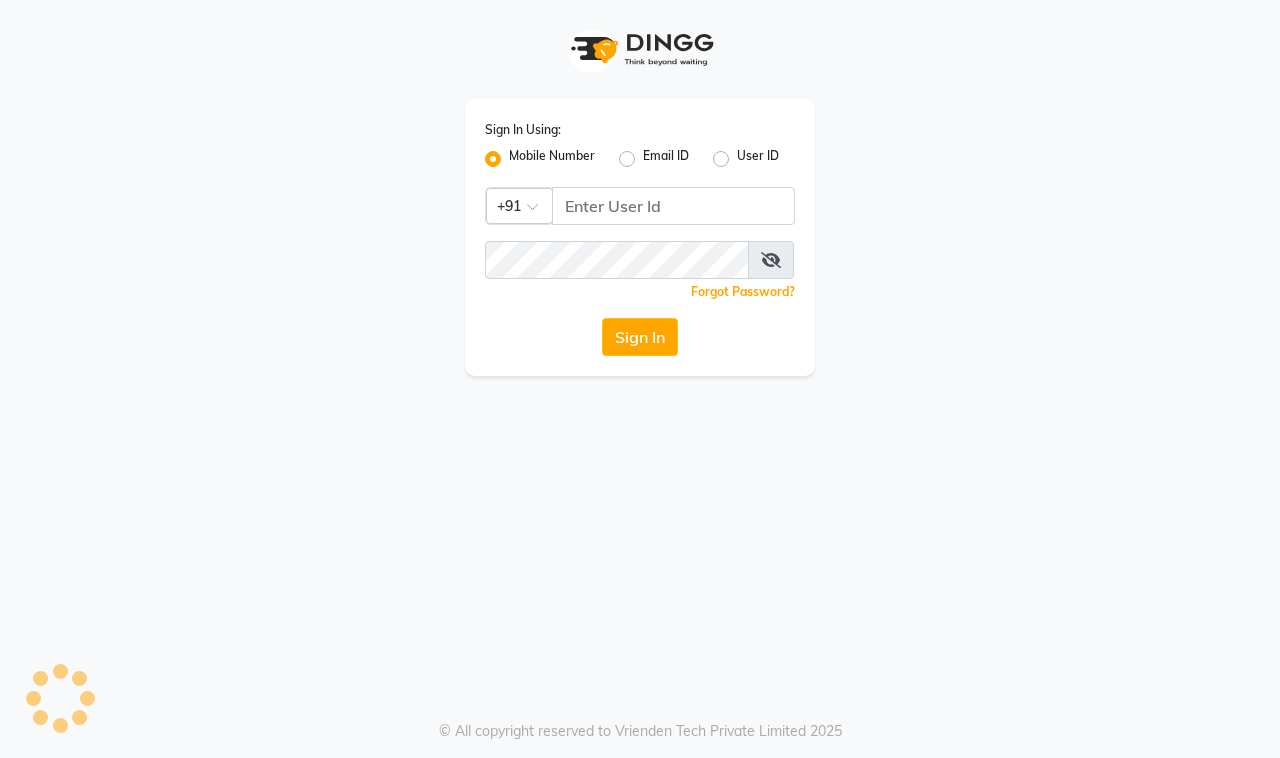 scroll, scrollTop: 0, scrollLeft: 0, axis: both 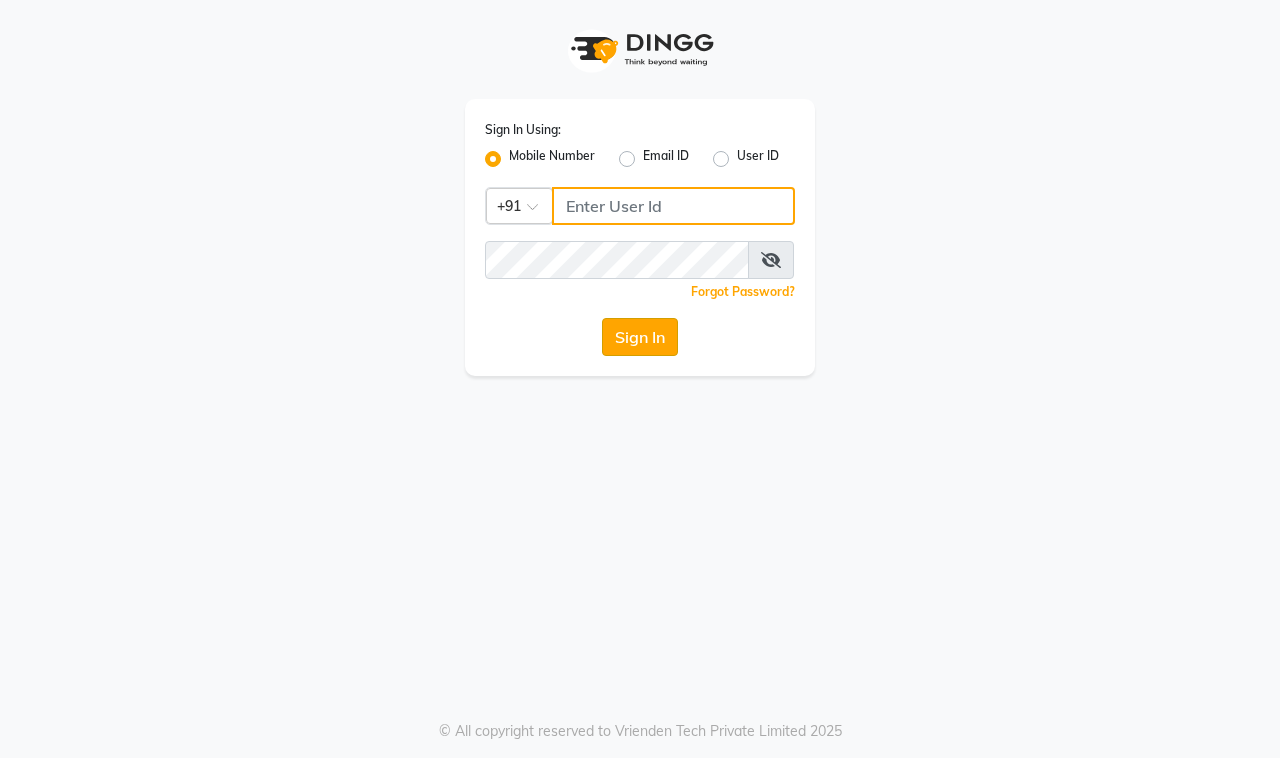 type on "9100649694" 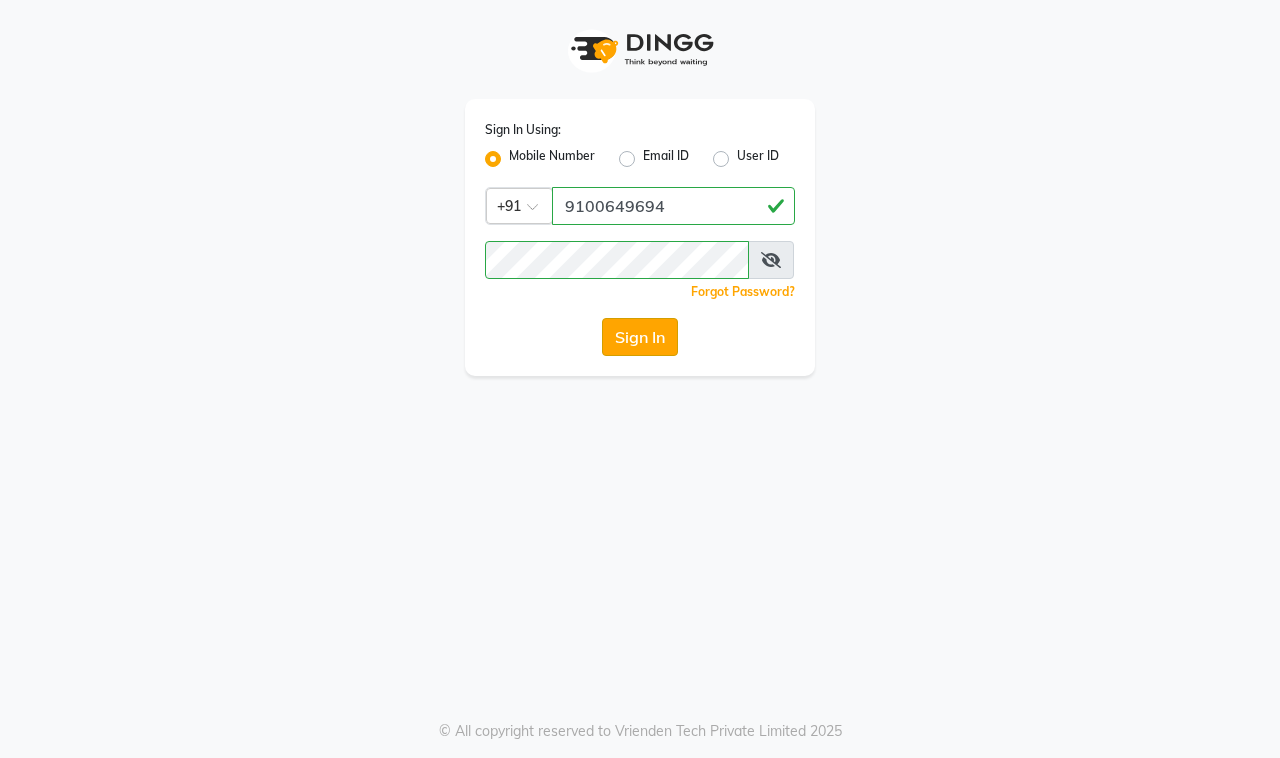 click on "Sign In" 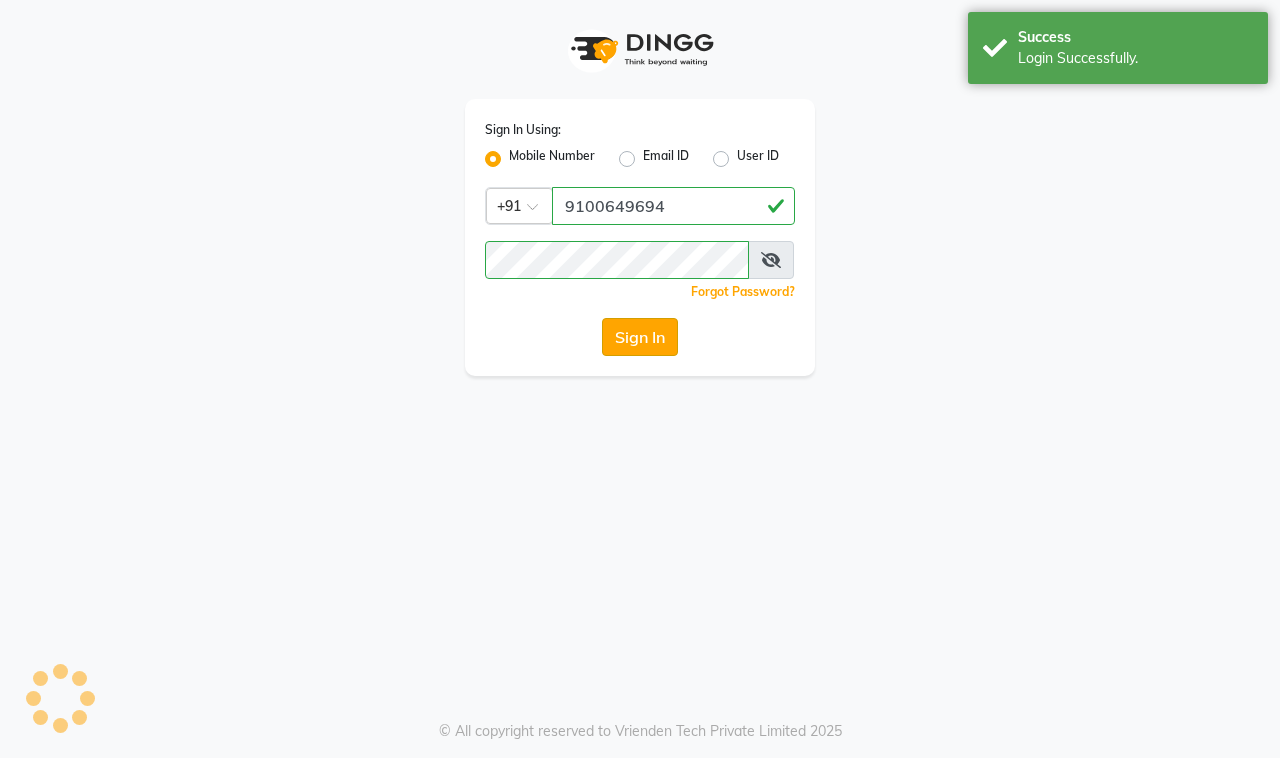 select on "service" 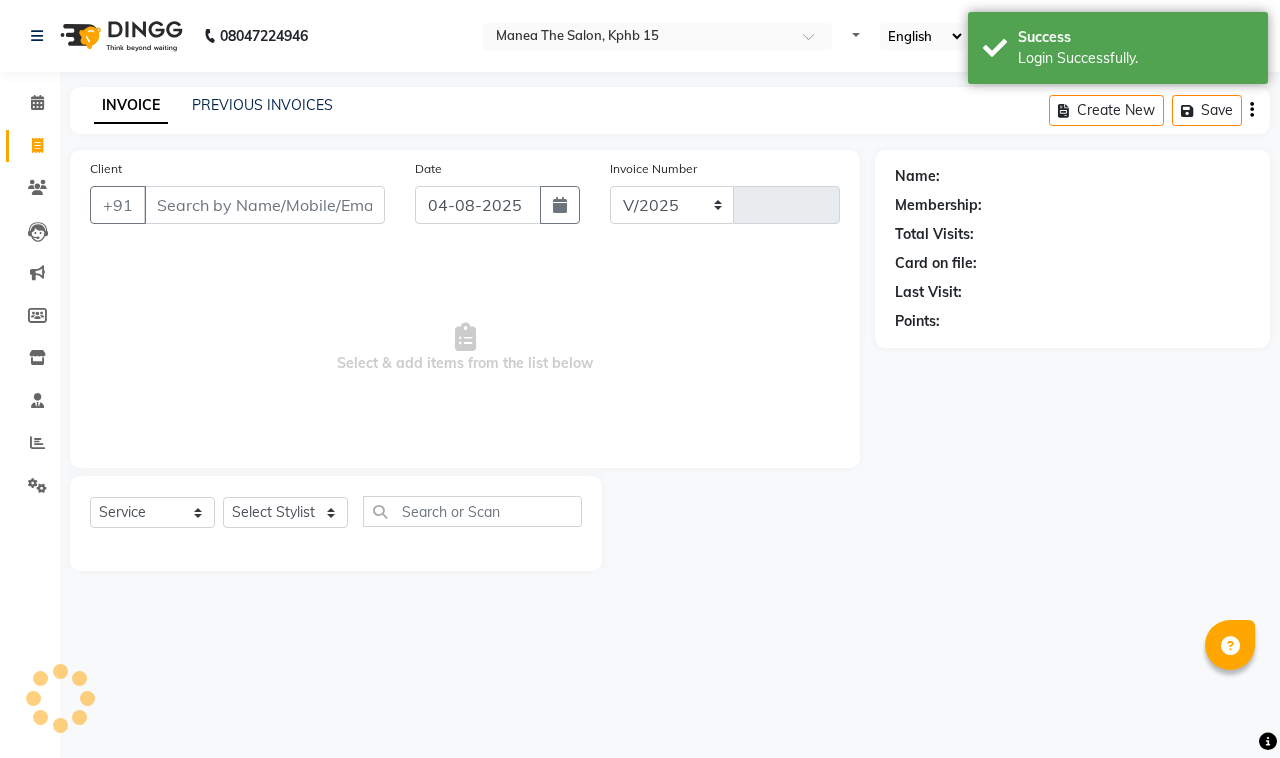 select on "7321" 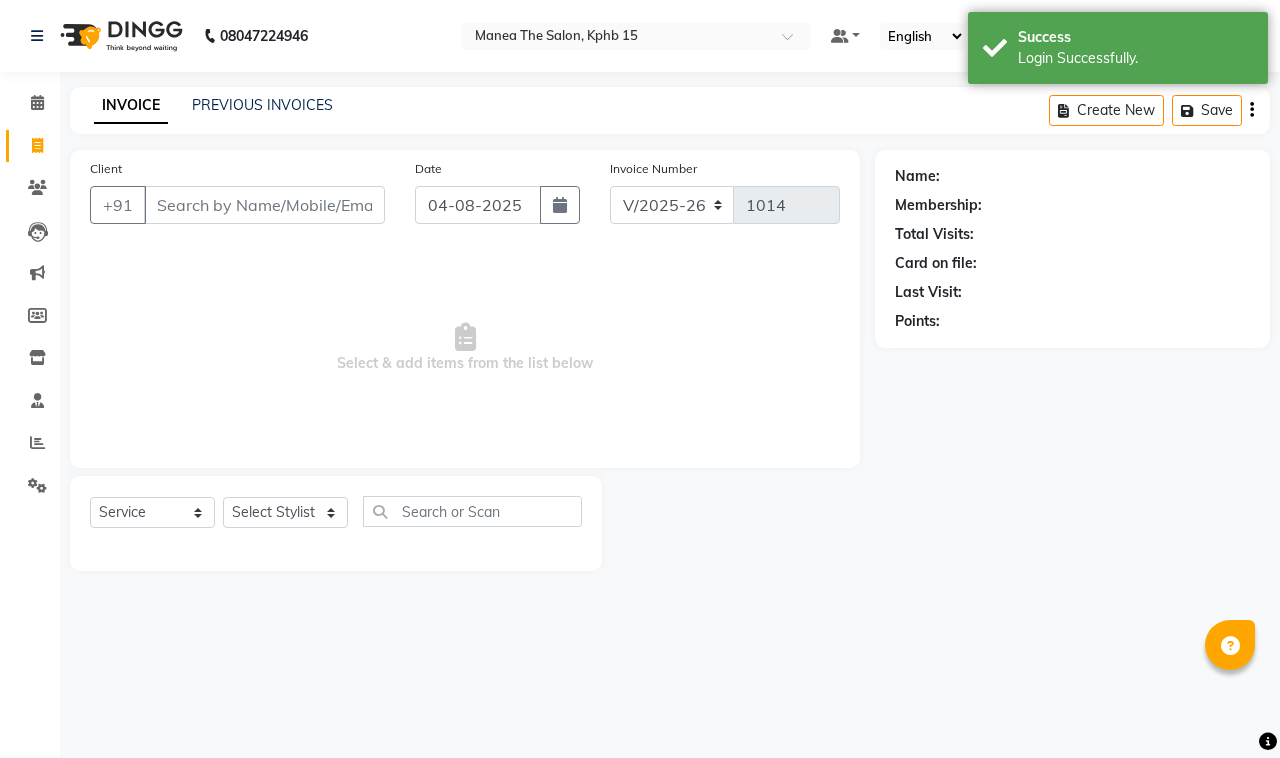 click on "Client" at bounding box center (264, 205) 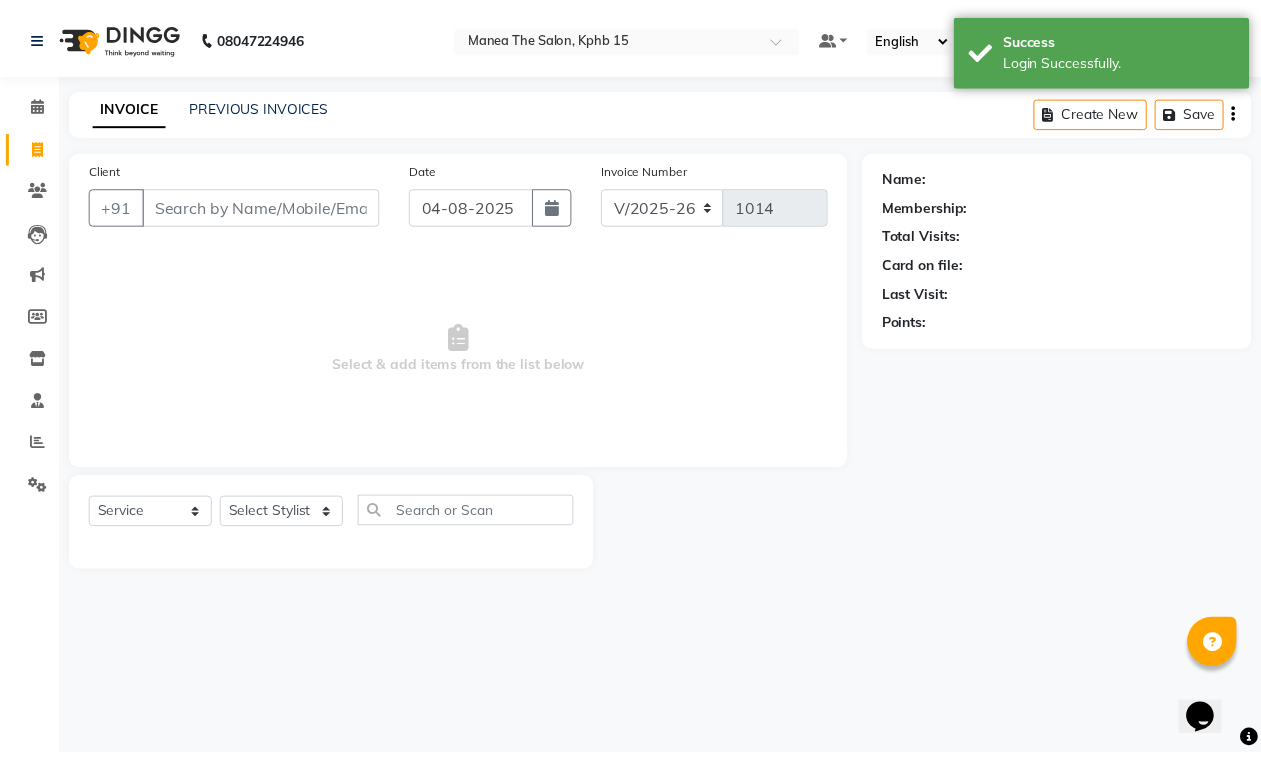 scroll, scrollTop: 0, scrollLeft: 0, axis: both 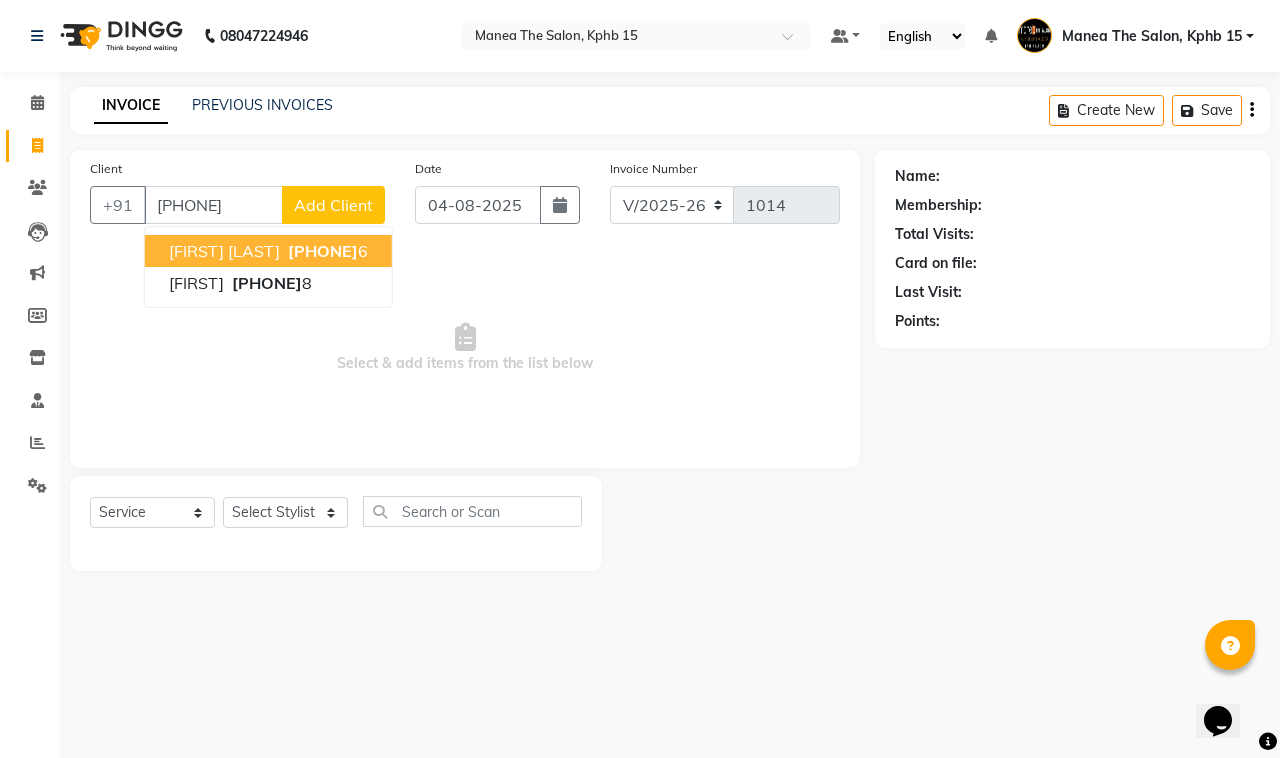 type on "[PHONE]" 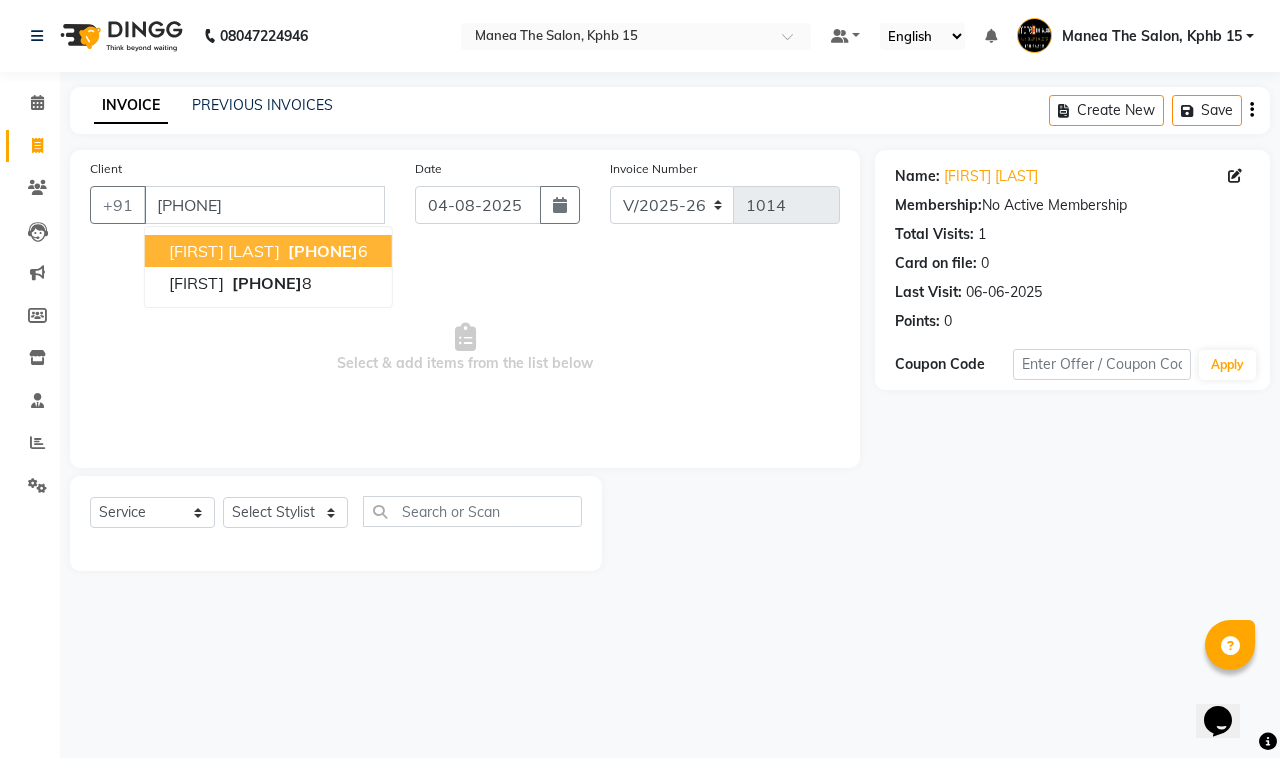 click on "[PHONE]" at bounding box center (323, 251) 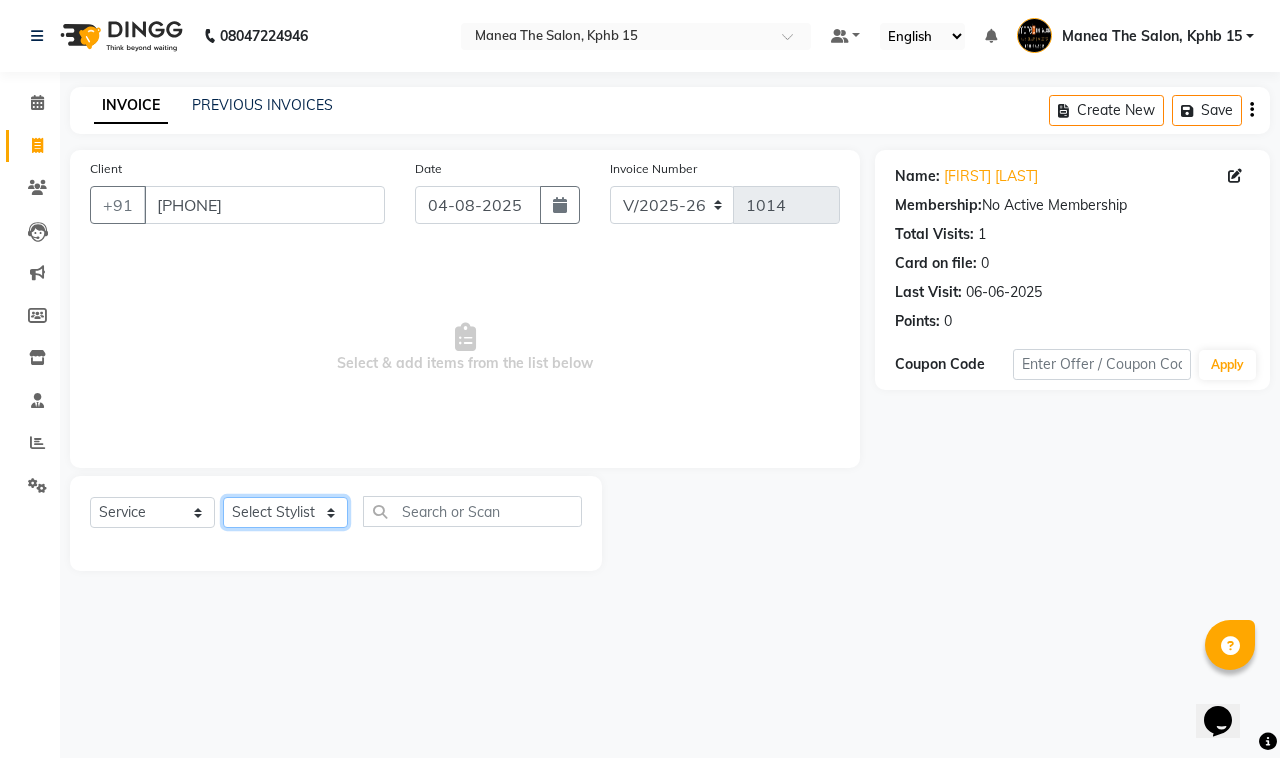 click on "Select Stylist Ayan  MUZAMMIL Nikhil  nitu Raghu Roopa  Shrisha Teju" 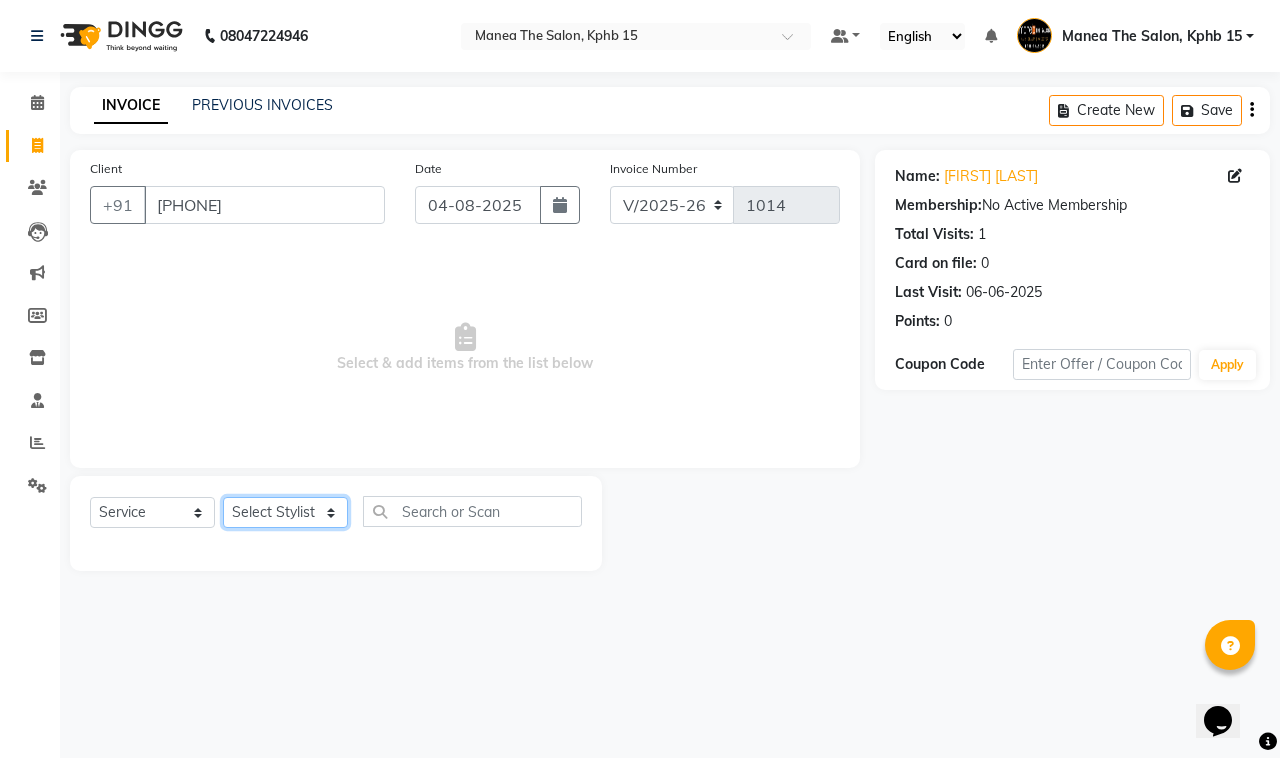 select on "62839" 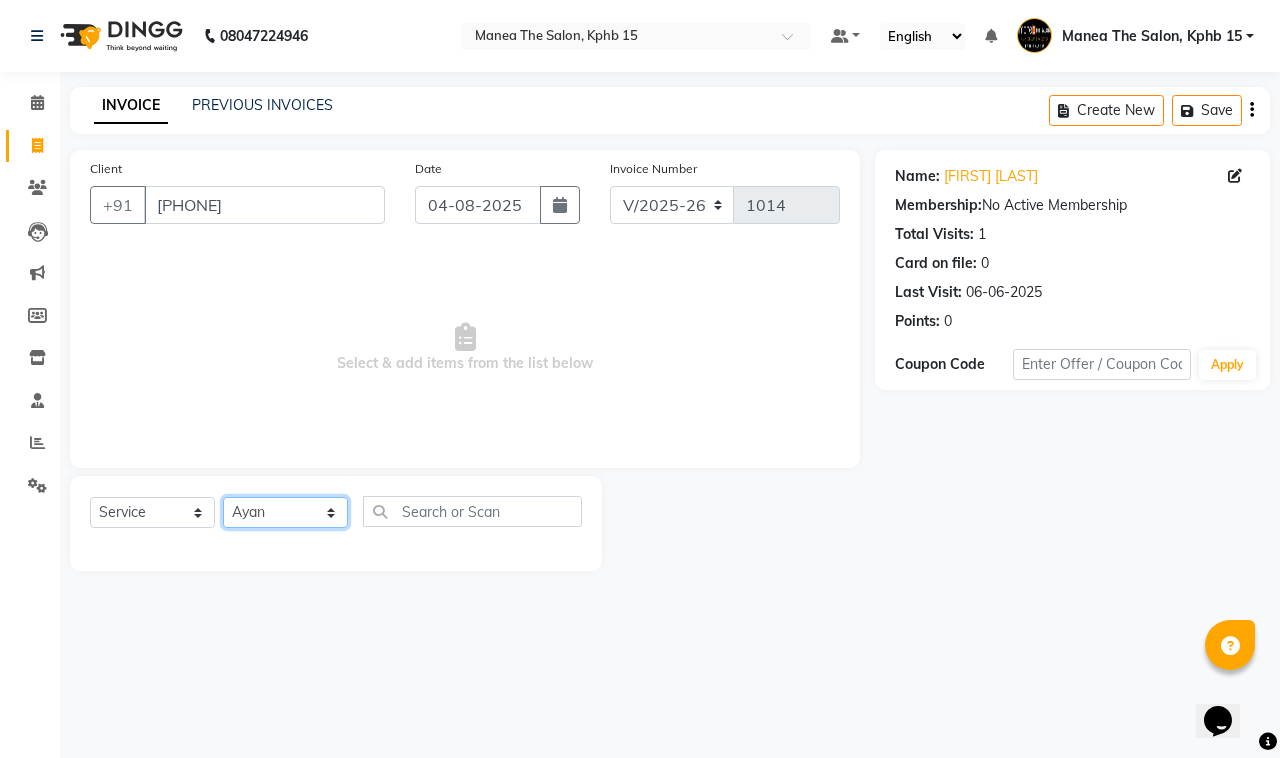 click on "Select Stylist Ayan  MUZAMMIL Nikhil  nitu Raghu Roopa  Shrisha Teju" 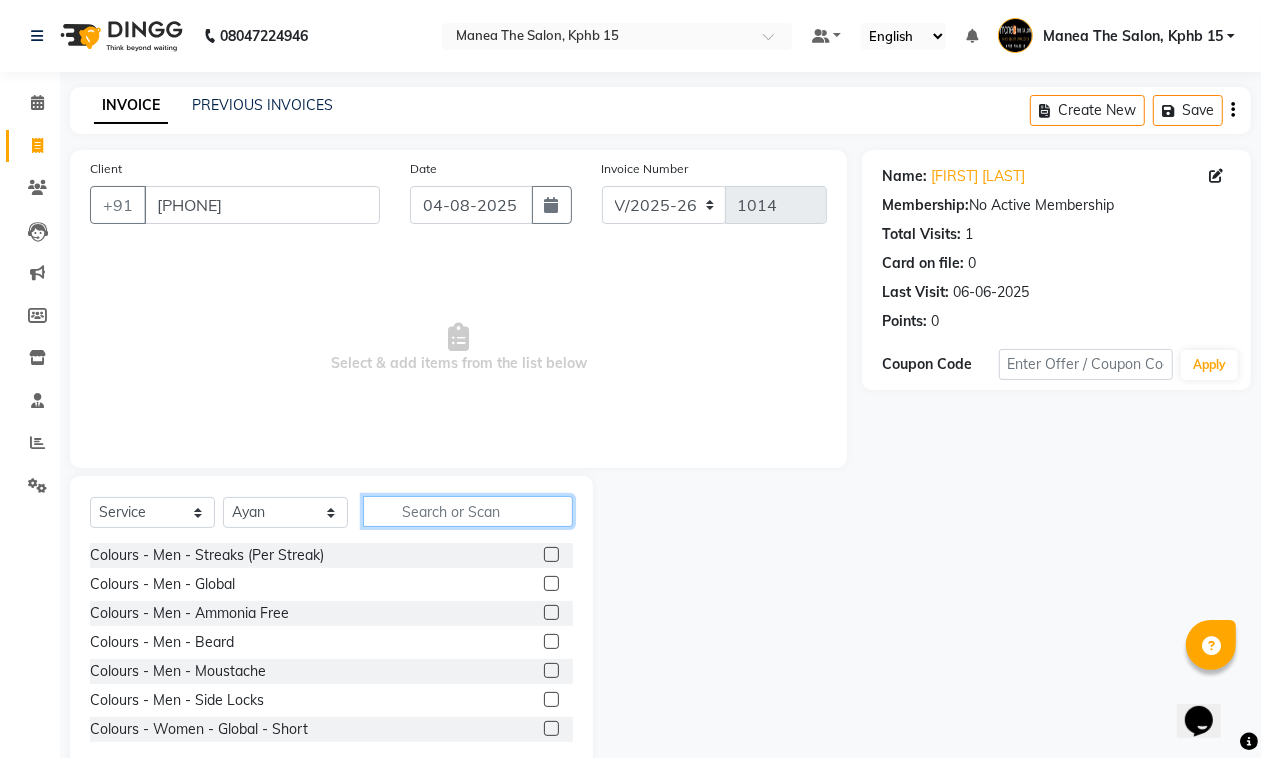 click 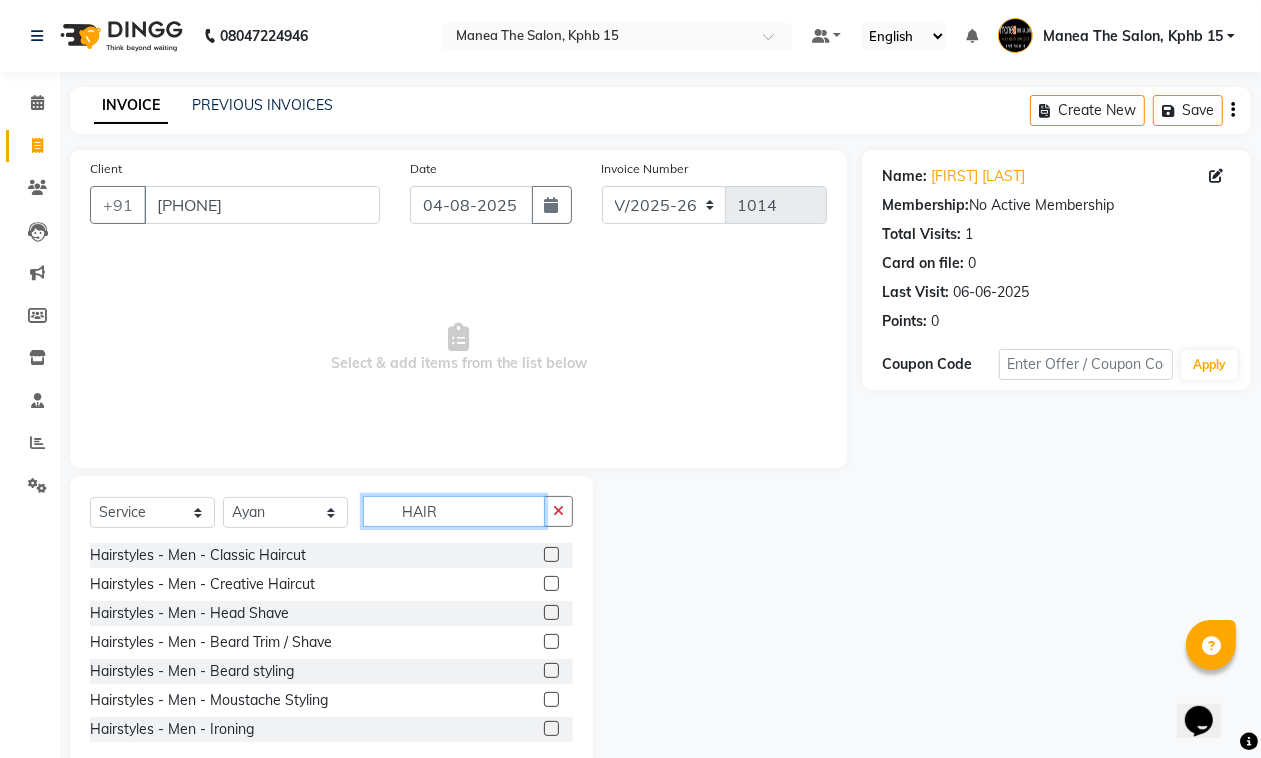 type on "HAIR" 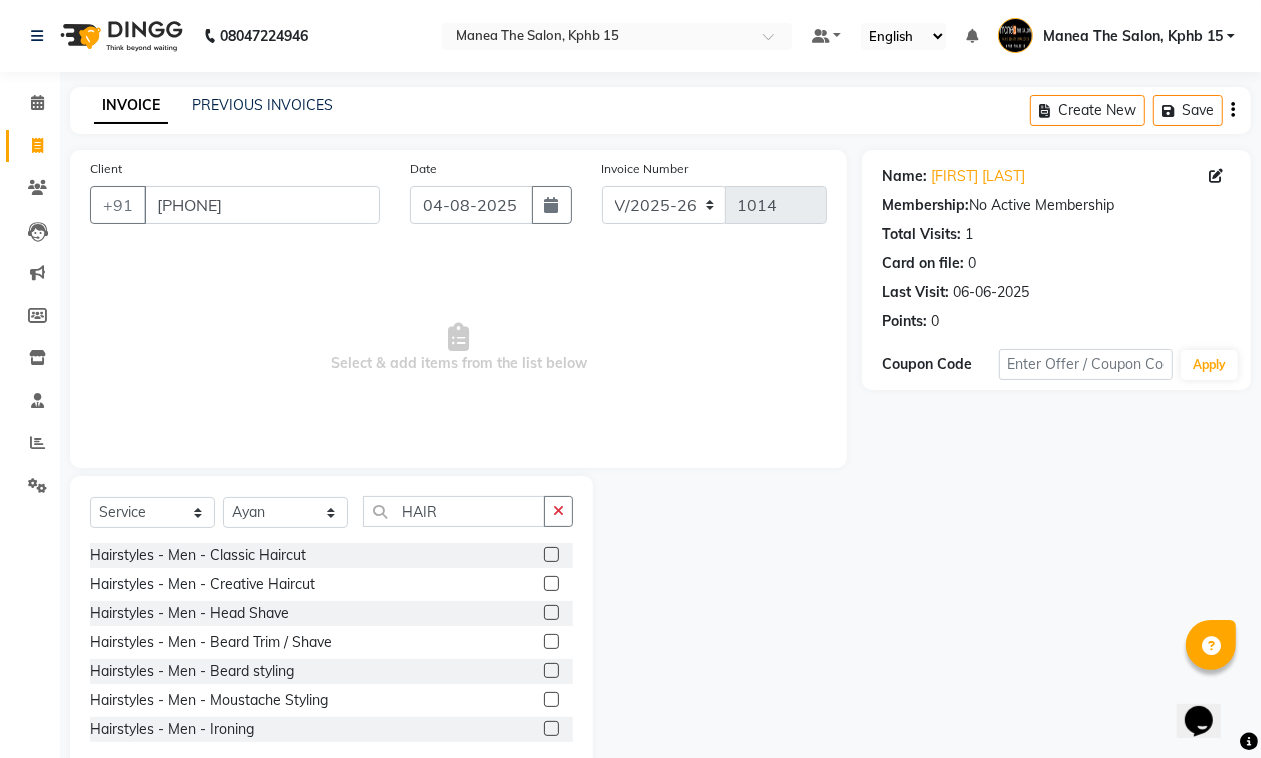 click 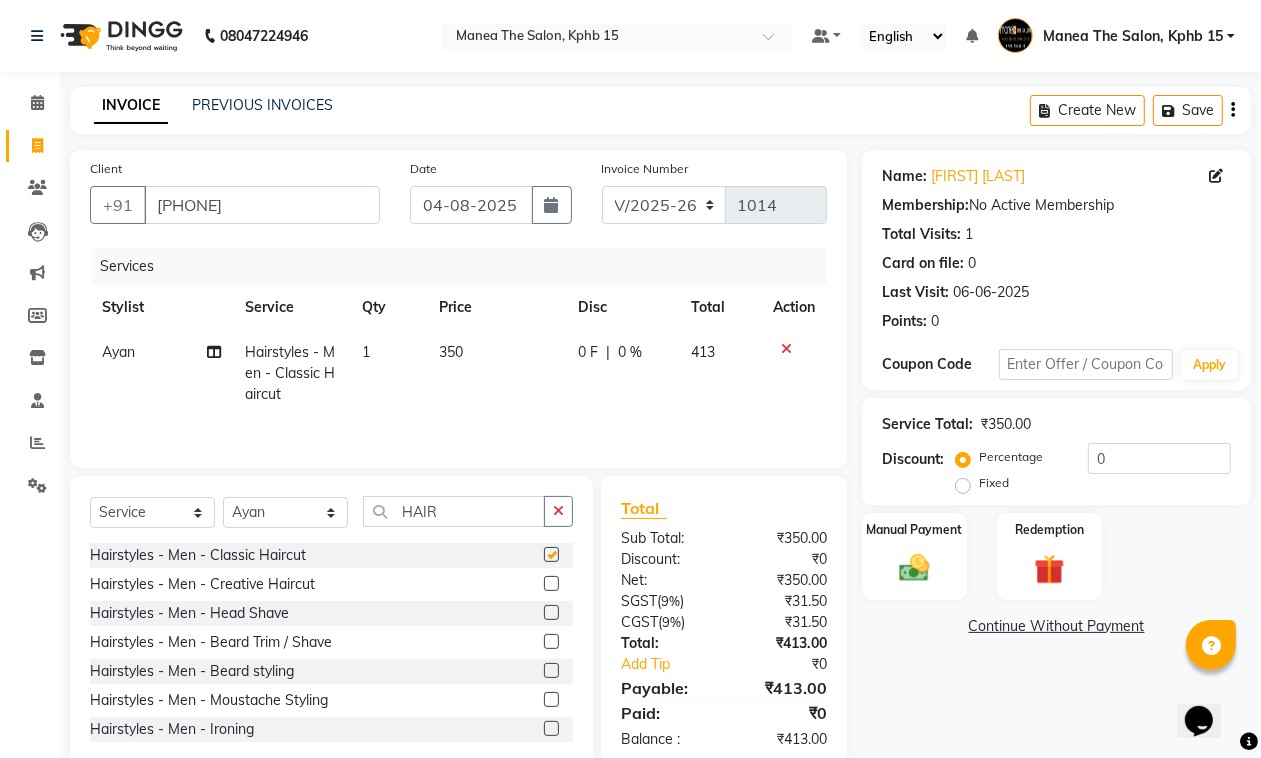 checkbox on "false" 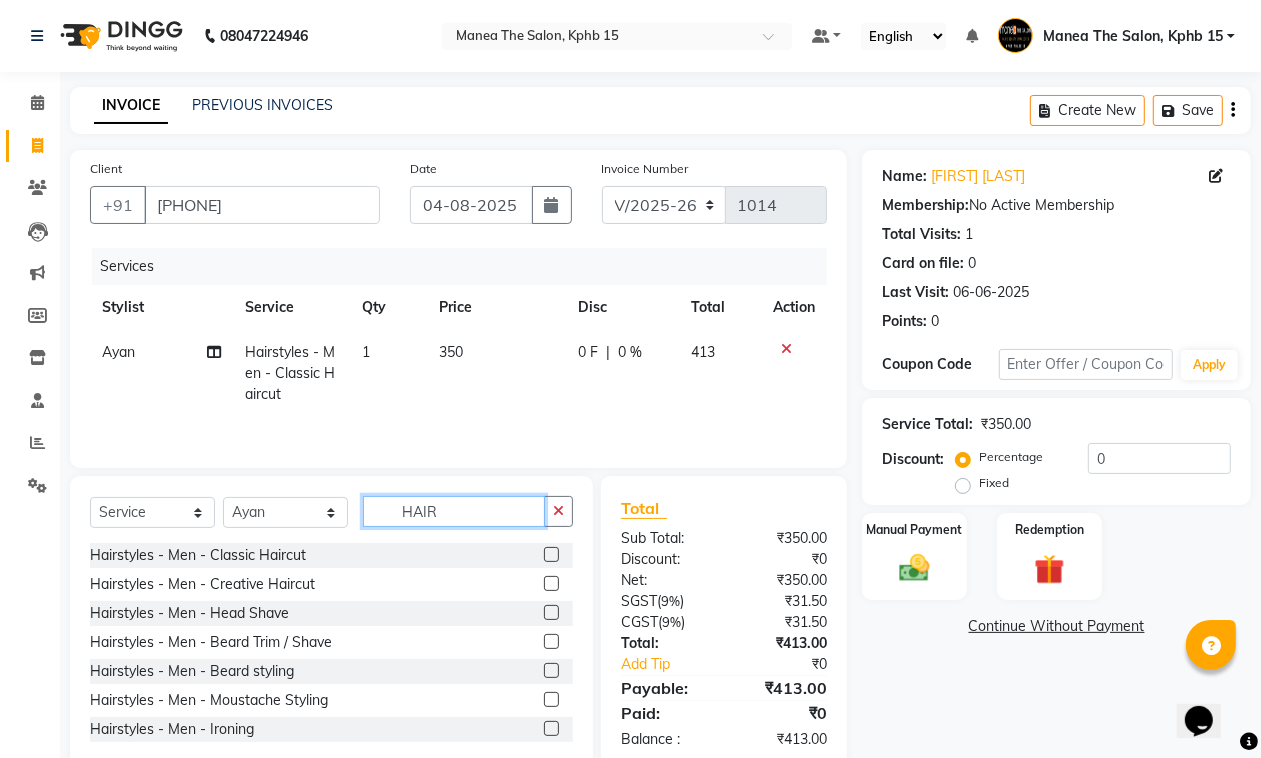 drag, startPoint x: 438, startPoint y: 517, endPoint x: 392, endPoint y: 517, distance: 46 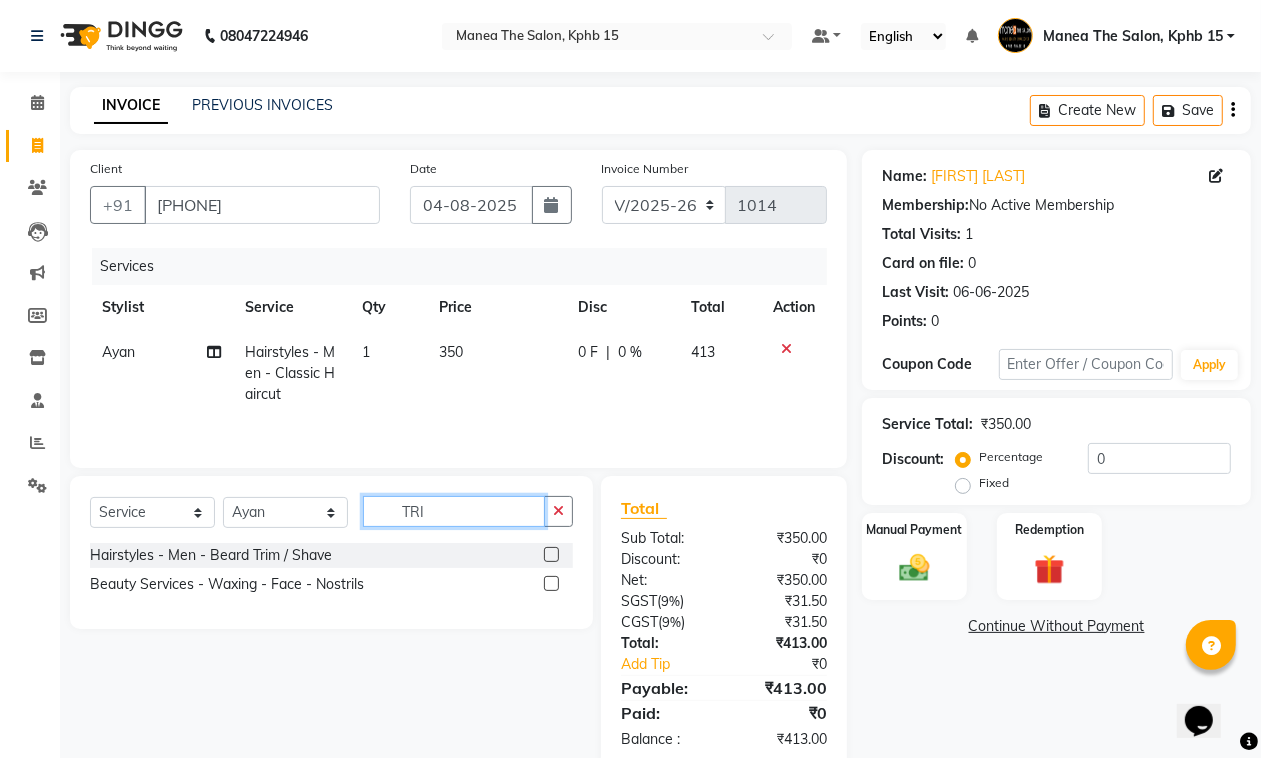 type on "TRI" 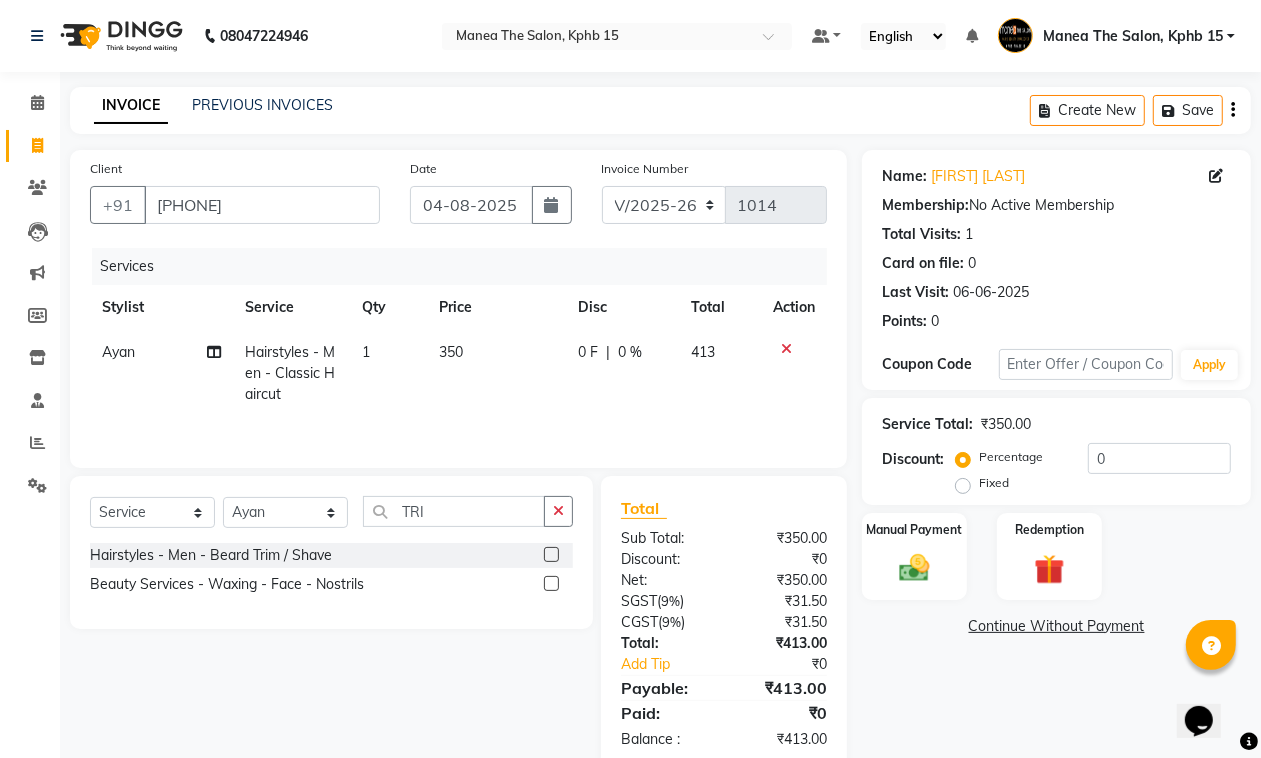 click 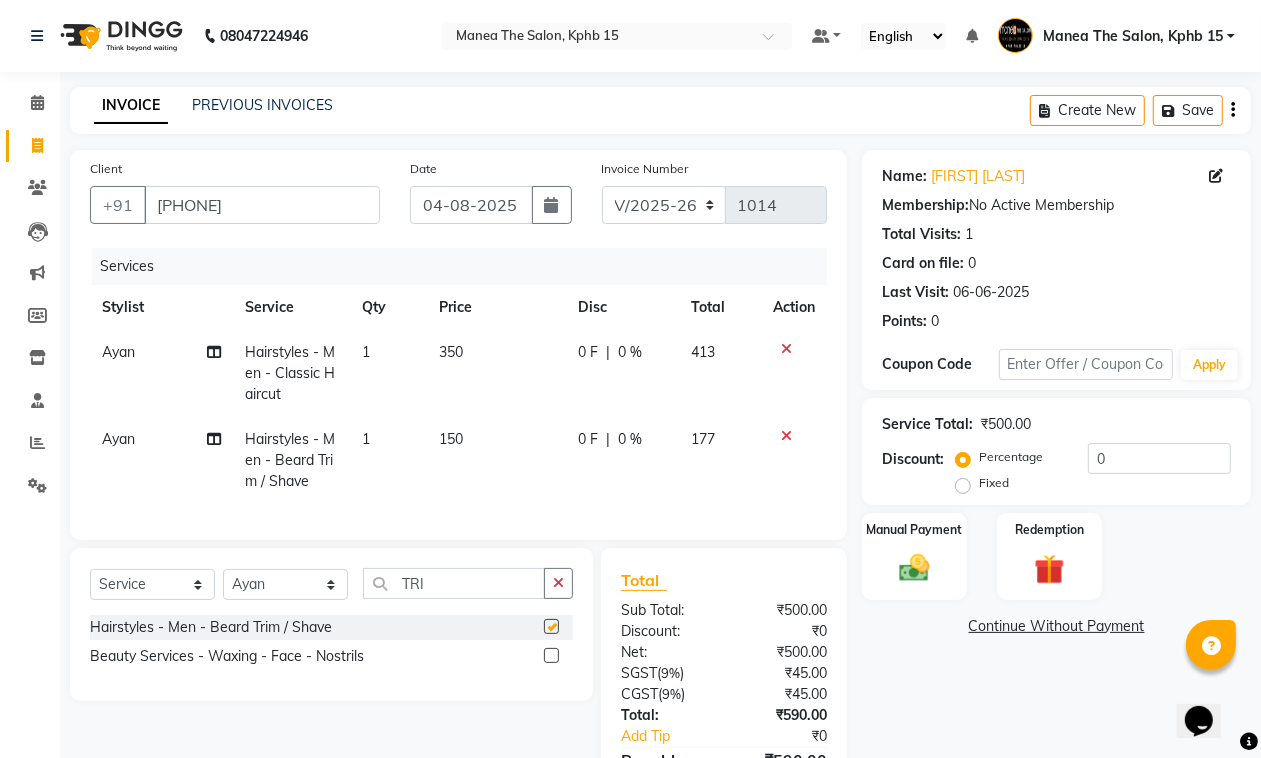 checkbox on "false" 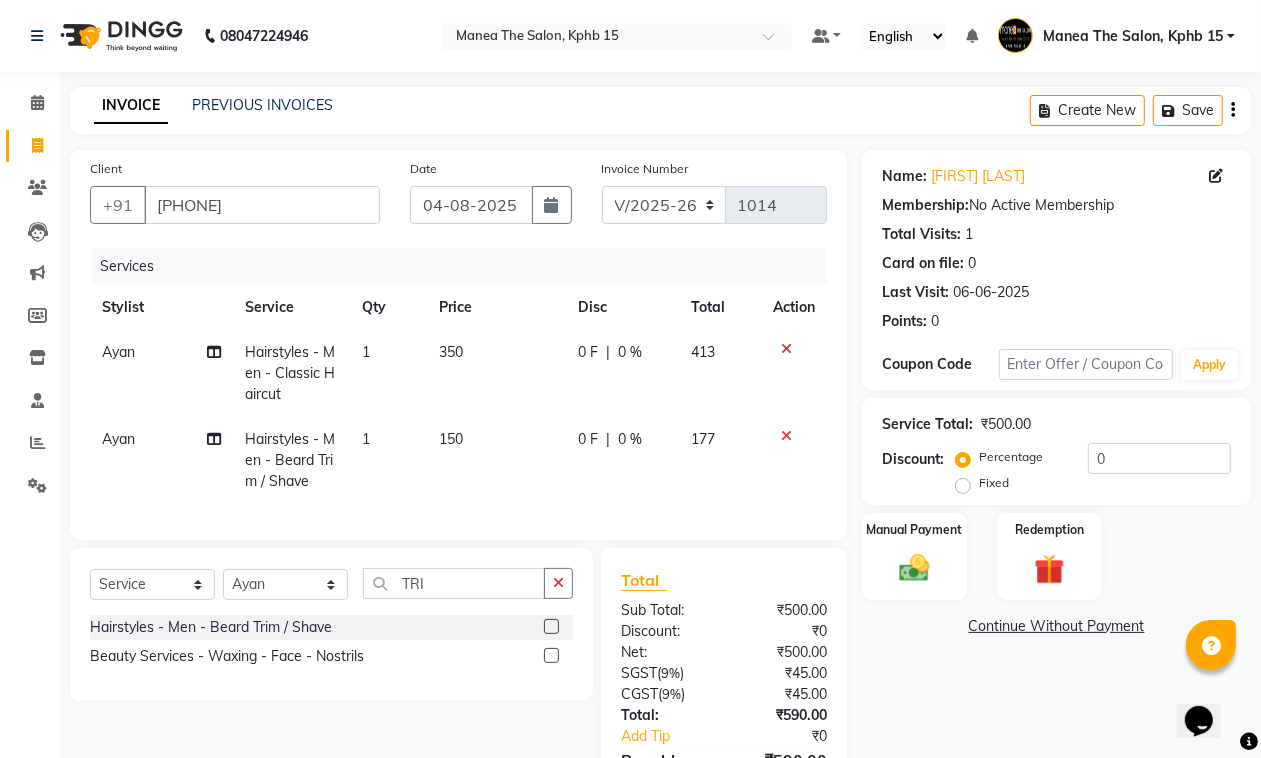 click 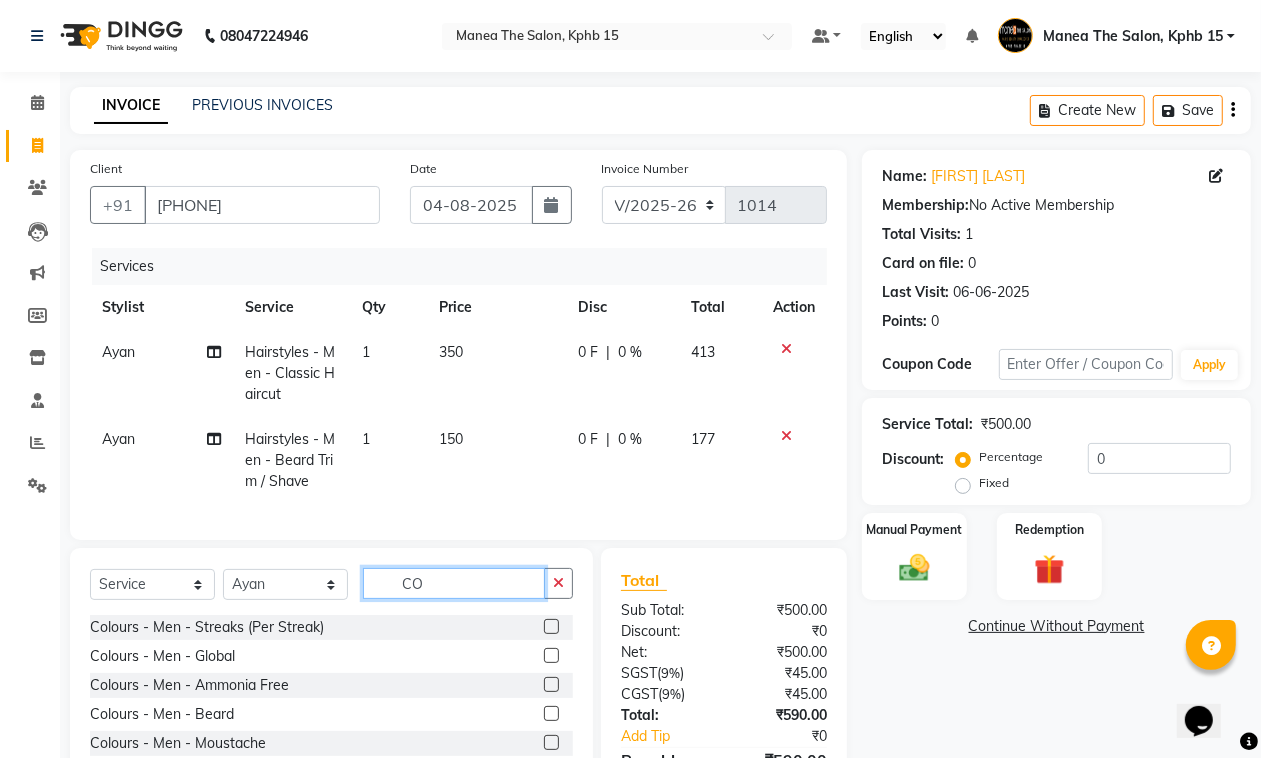 type on "CO" 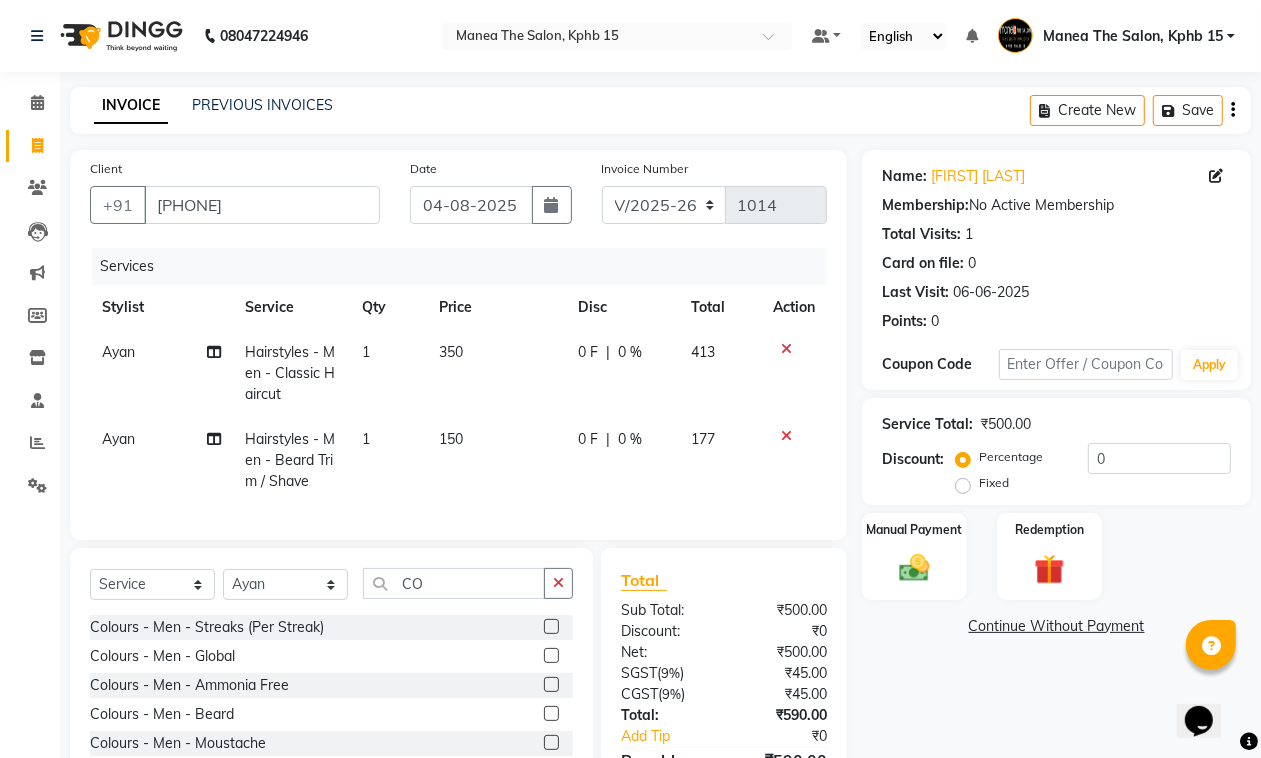 click 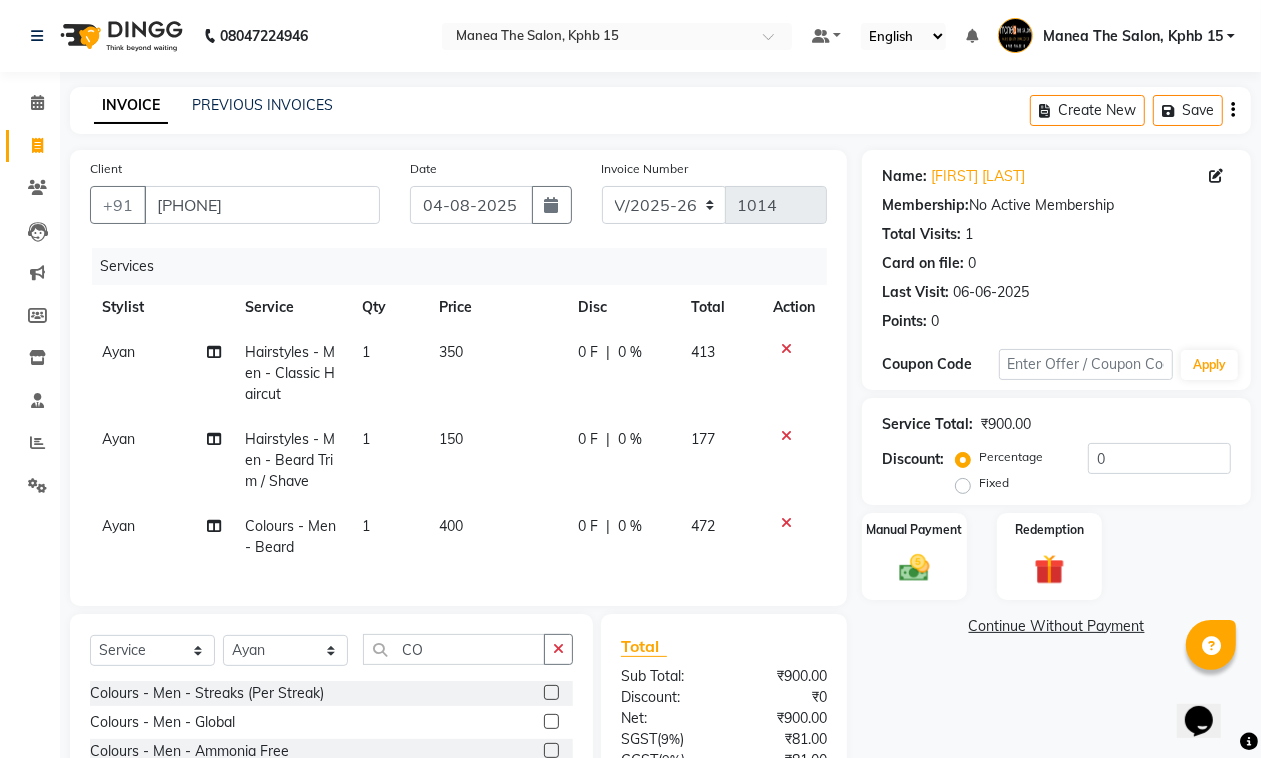 checkbox on "false" 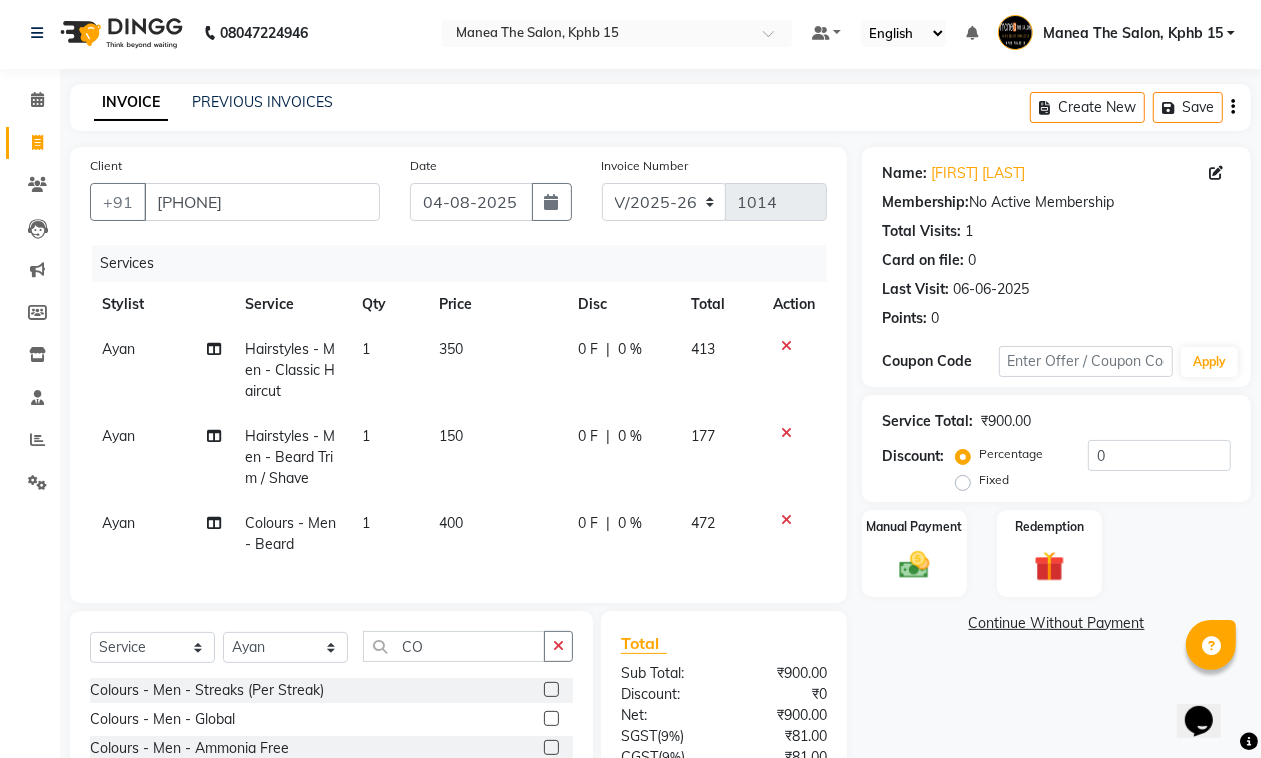 scroll, scrollTop: 0, scrollLeft: 0, axis: both 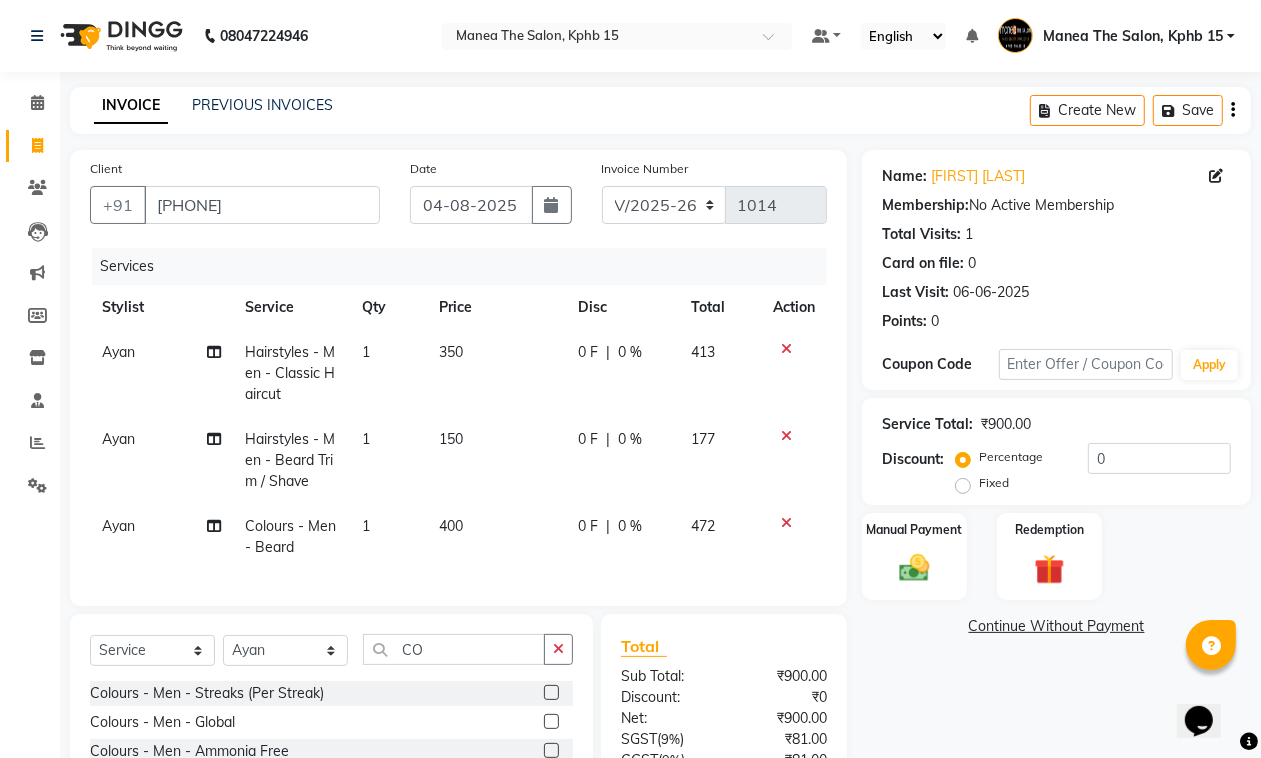 drag, startPoint x: 612, startPoint y: 347, endPoint x: 637, endPoint y: 340, distance: 25.96151 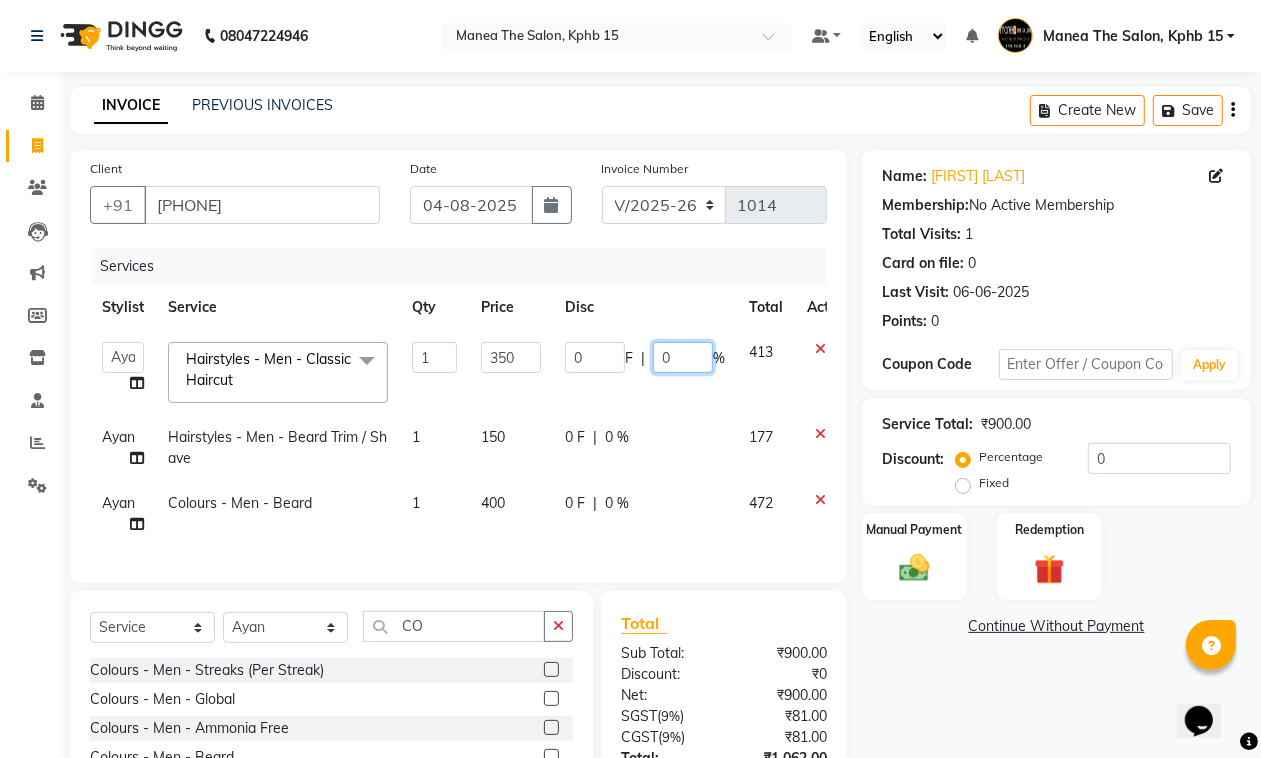 drag, startPoint x: 665, startPoint y: 342, endPoint x: 670, endPoint y: 357, distance: 15.811388 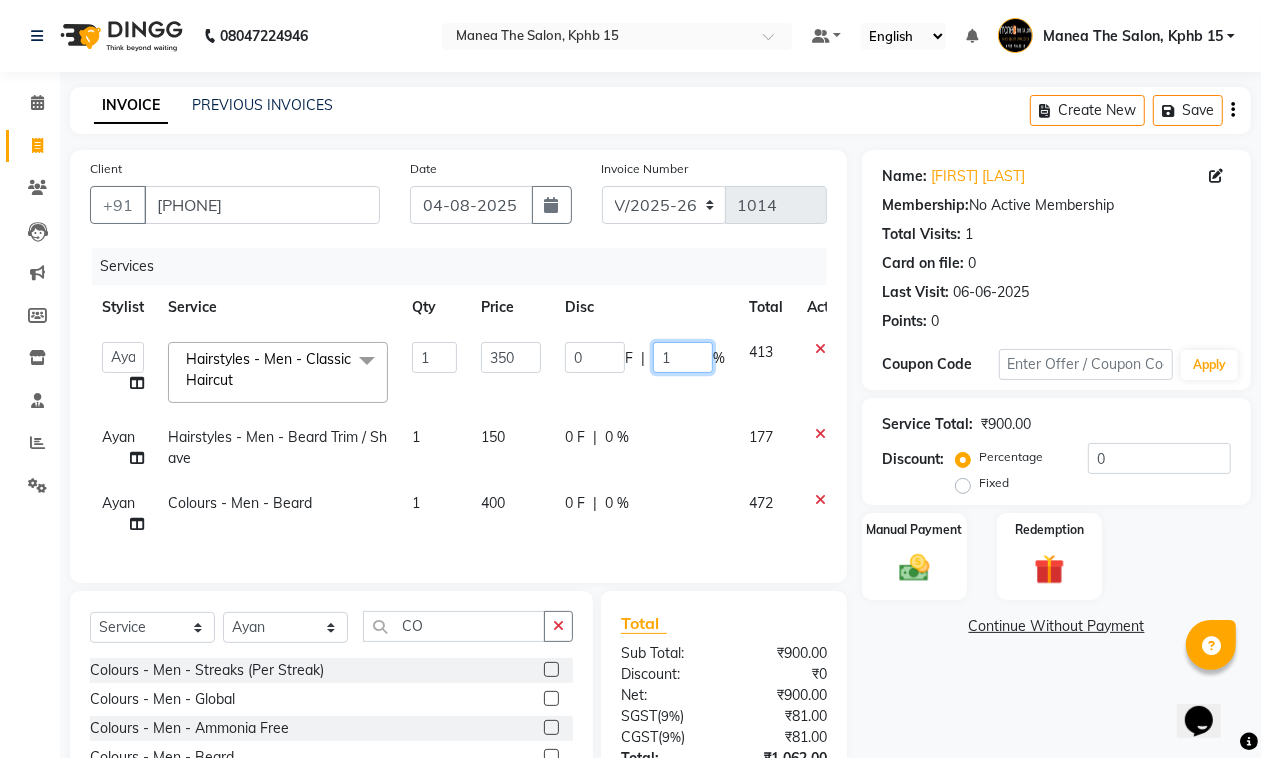 type on "15" 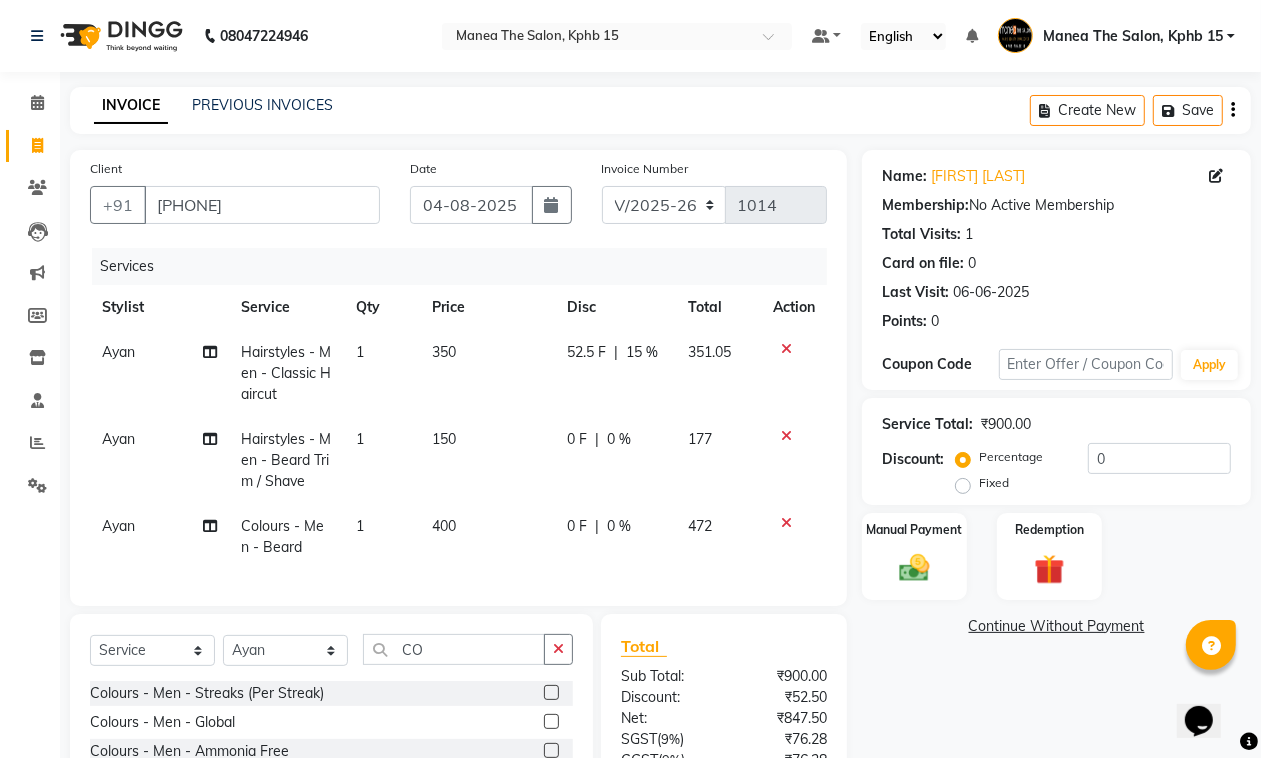 click on "0 F | 0 %" 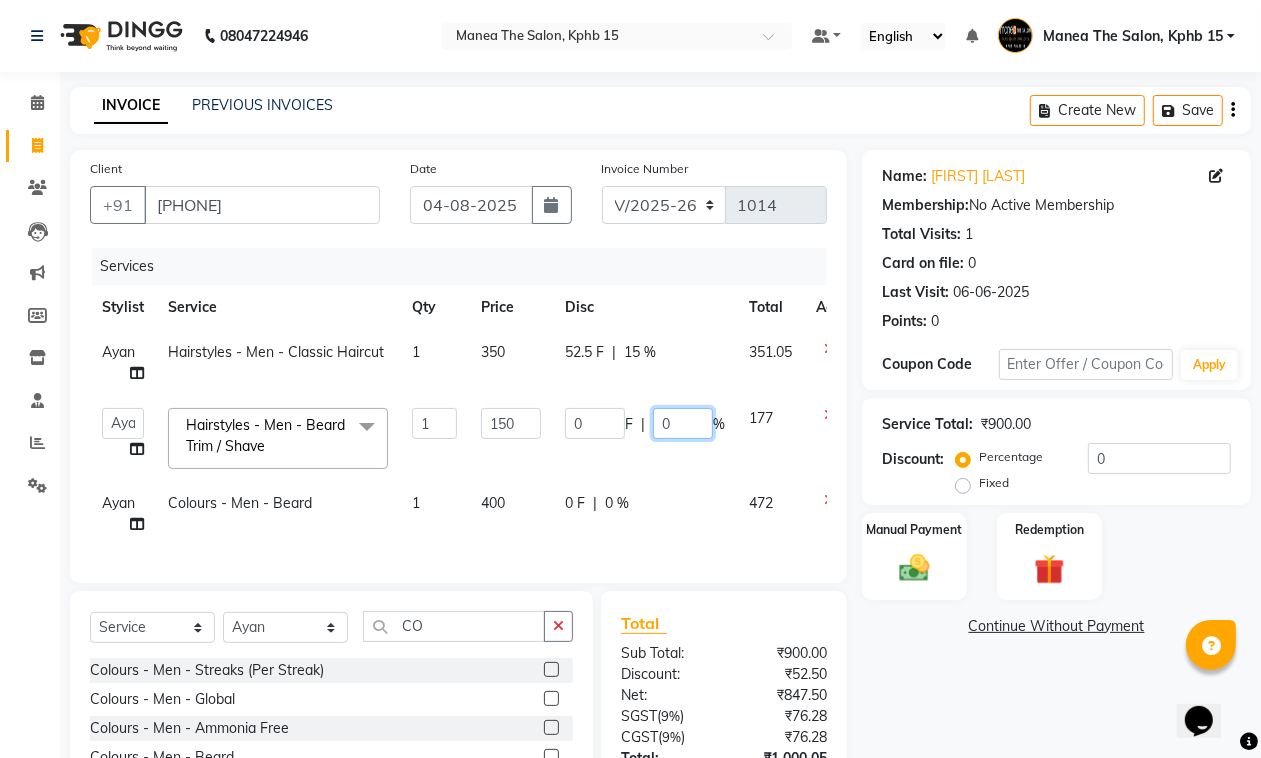 drag, startPoint x: 671, startPoint y: 411, endPoint x: 651, endPoint y: 431, distance: 28.284271 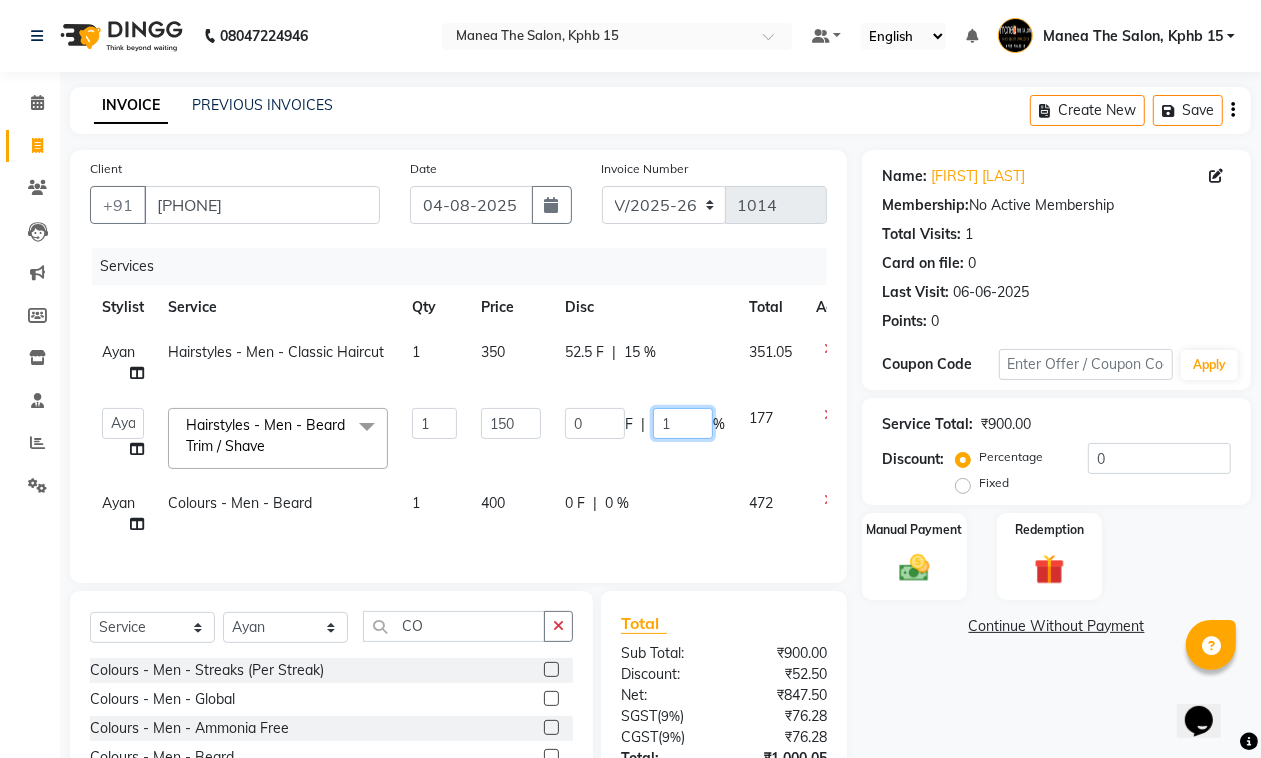 type on "15" 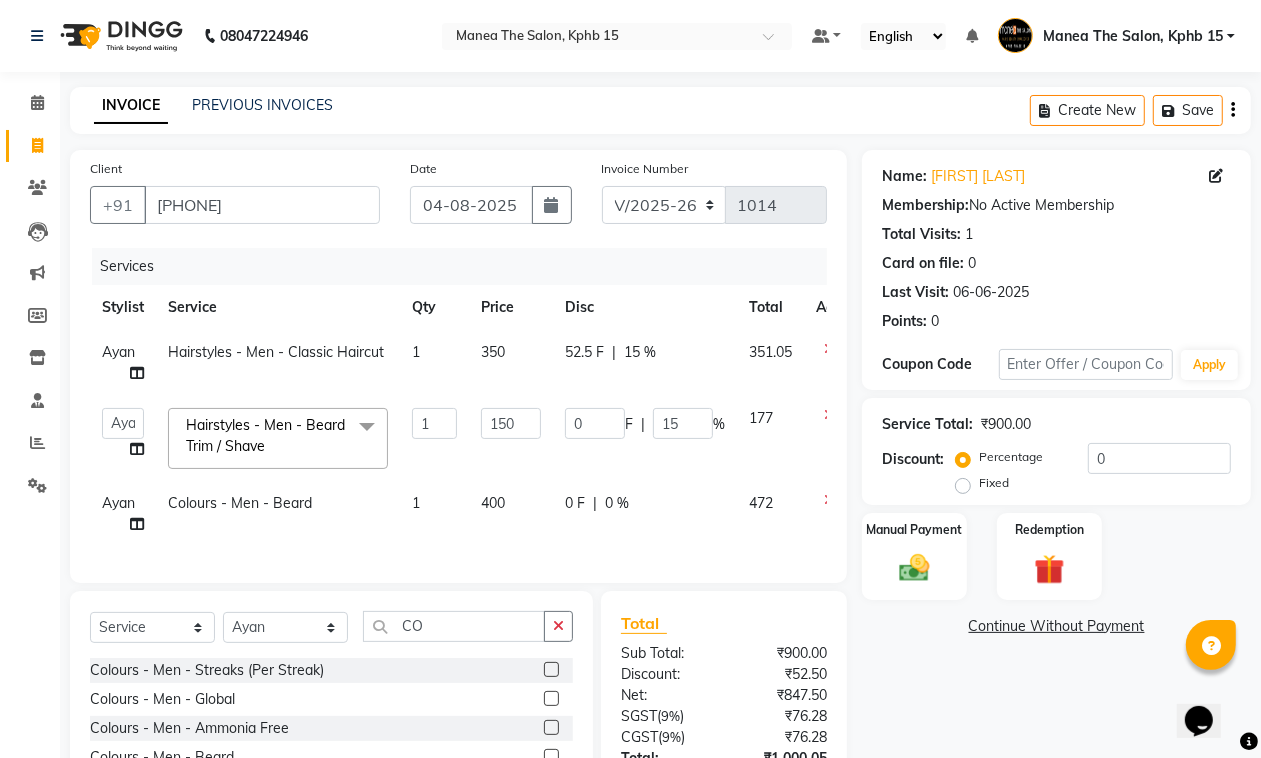 click on "Ayan Hairstyles - Men - Classic Haircut 1 350 52.5 F | 15 % 351.05 Ayan MUZAMMIL [FIRST] nitu Raghu Roopa Shrisha Teju Hairstyles - Men - Beard Trim / Shave  x Colours - Men - Streaks (Per Streak) Colours - Men - Global Colours - Men - Ammonia Free Colours - Men - Beard Colours - Men - Moustache Colours - Men - Side Locks Colours - Women - Global - Short Colours - Women - Global - Medium Colours - Women - Global - Long Colours - Women - Ammonia - Short Colours - Women - Ammonia - Medium Colours - Women - Ammonia - Long Colours - Women - Root Touch-up Colours - Women - Ammonia Free Colours - Women - Highlight - Short Colours - Women - Highlight - Medium Colours - Women - Highlight - Long Colours - Women - Highlight - Per Streak Colours - Women - Balayage Colours - Women - Toner Colours - Women - Ombre Colours - Women - Ammonia free - Short Colours - Women - Ammonia free - Medium Colours - Women - Ammonia Free - Long Colours - Women - Root Touch-up Ammonia Free Hairstyles - Men - Head Shave" 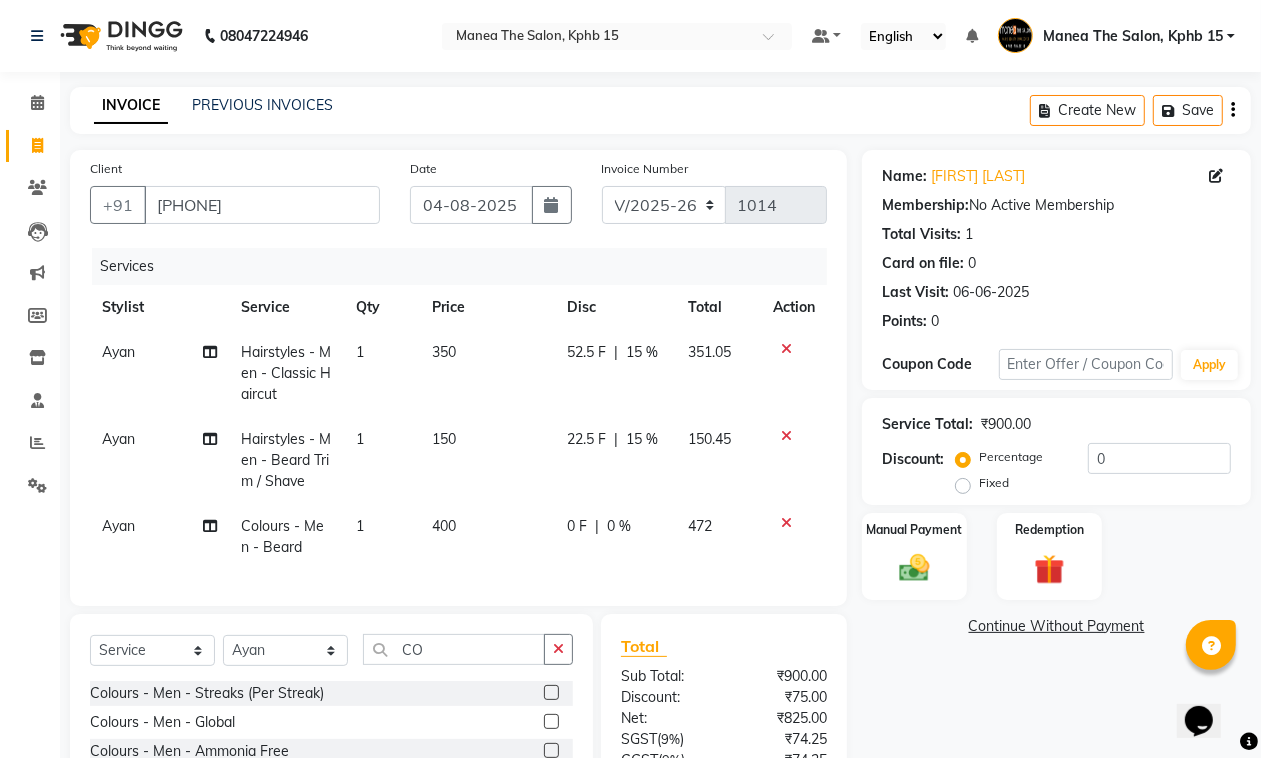 click on "0 %" 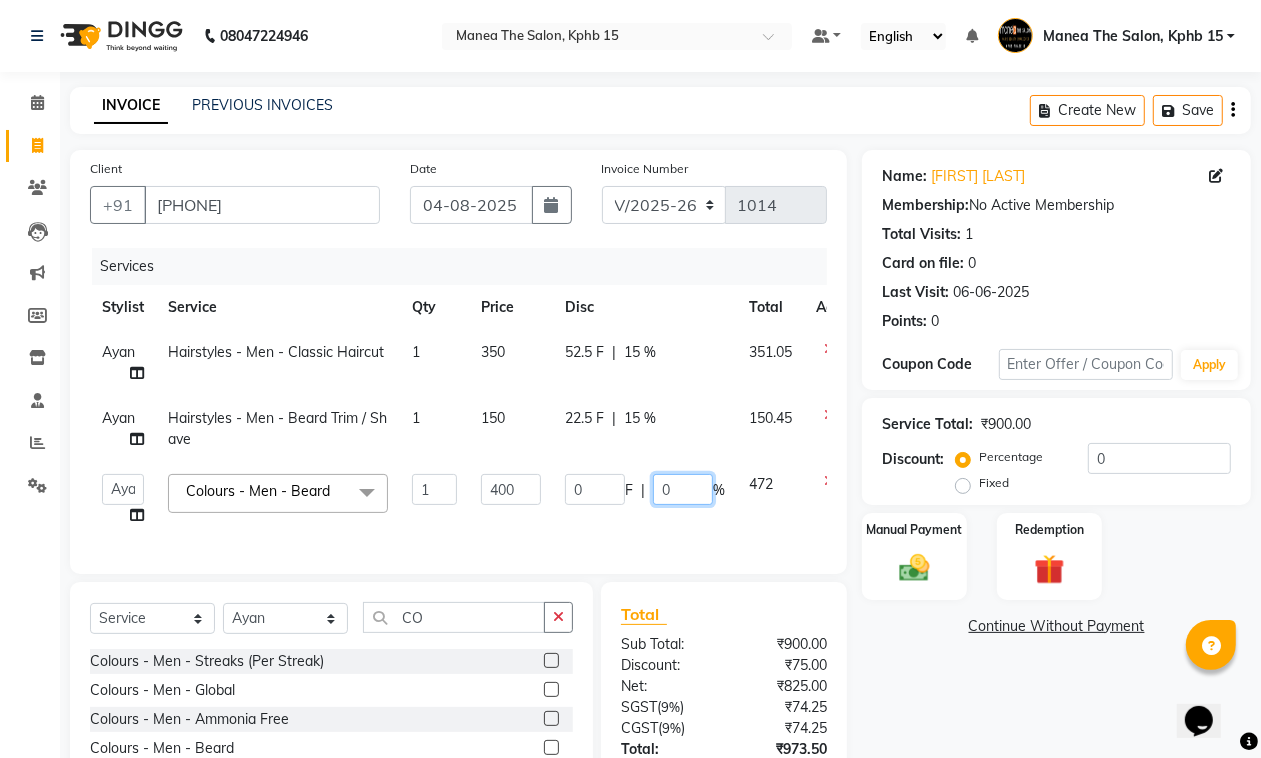 drag, startPoint x: 677, startPoint y: 486, endPoint x: 646, endPoint y: 497, distance: 32.89377 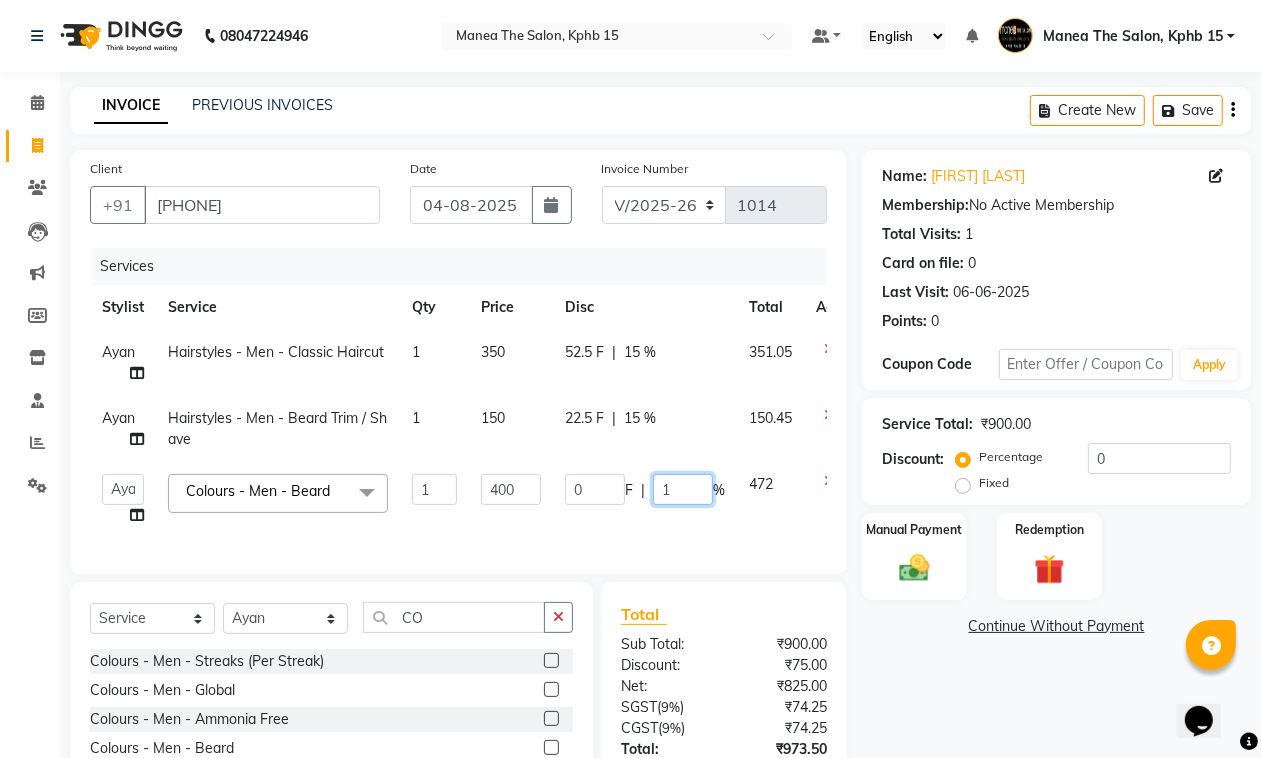 type on "15" 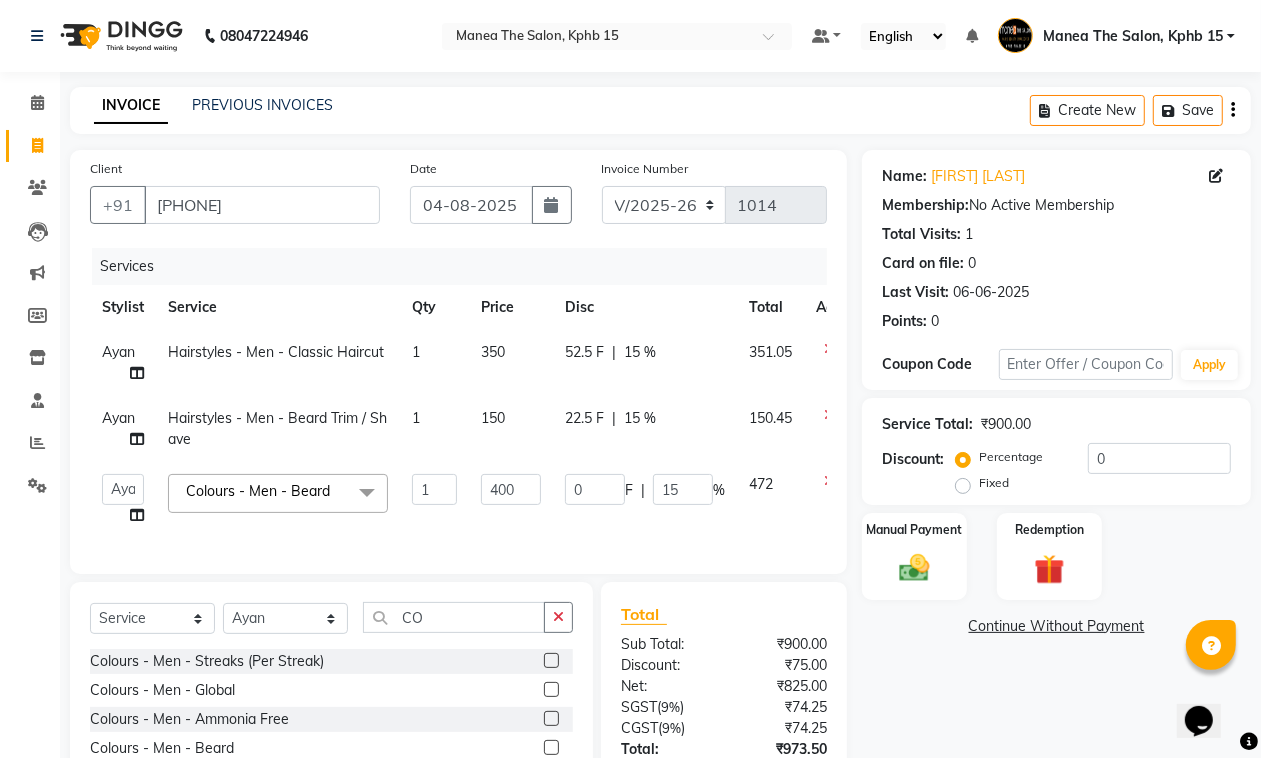 click on "0 F | 15 %" 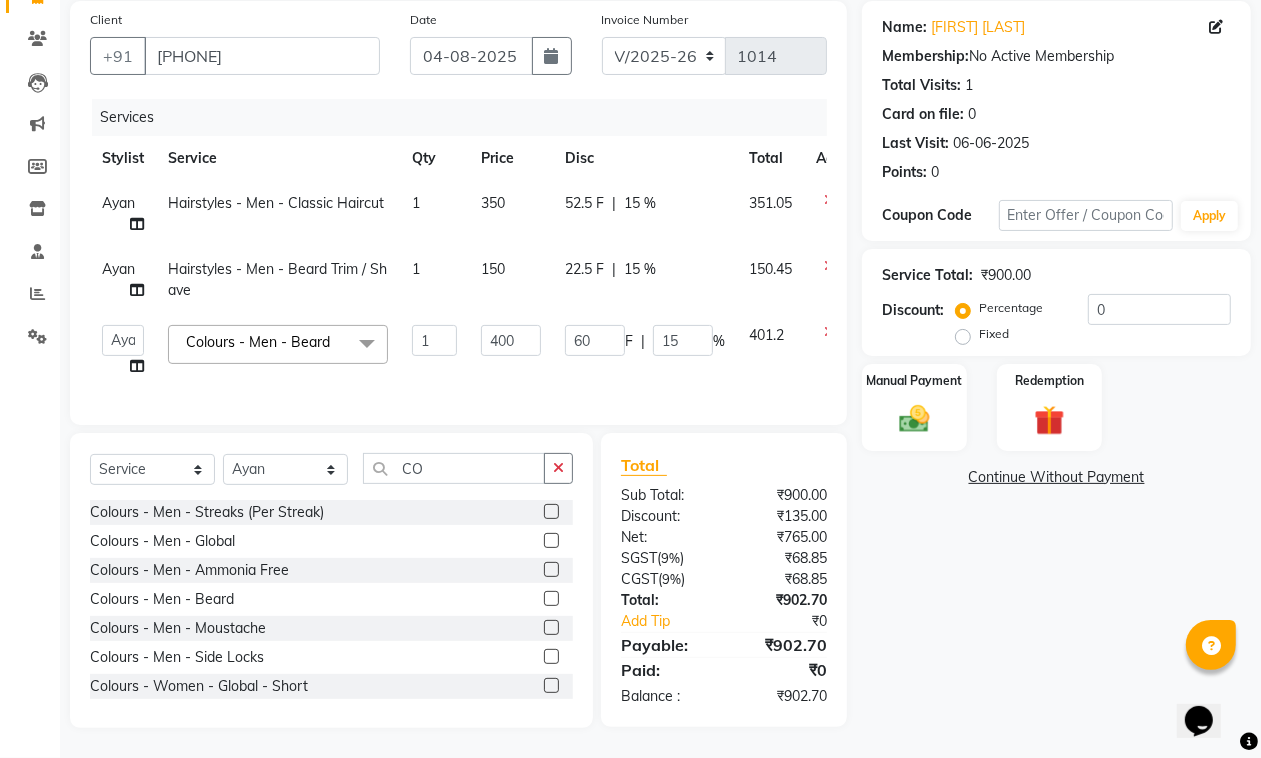 scroll, scrollTop: 167, scrollLeft: 0, axis: vertical 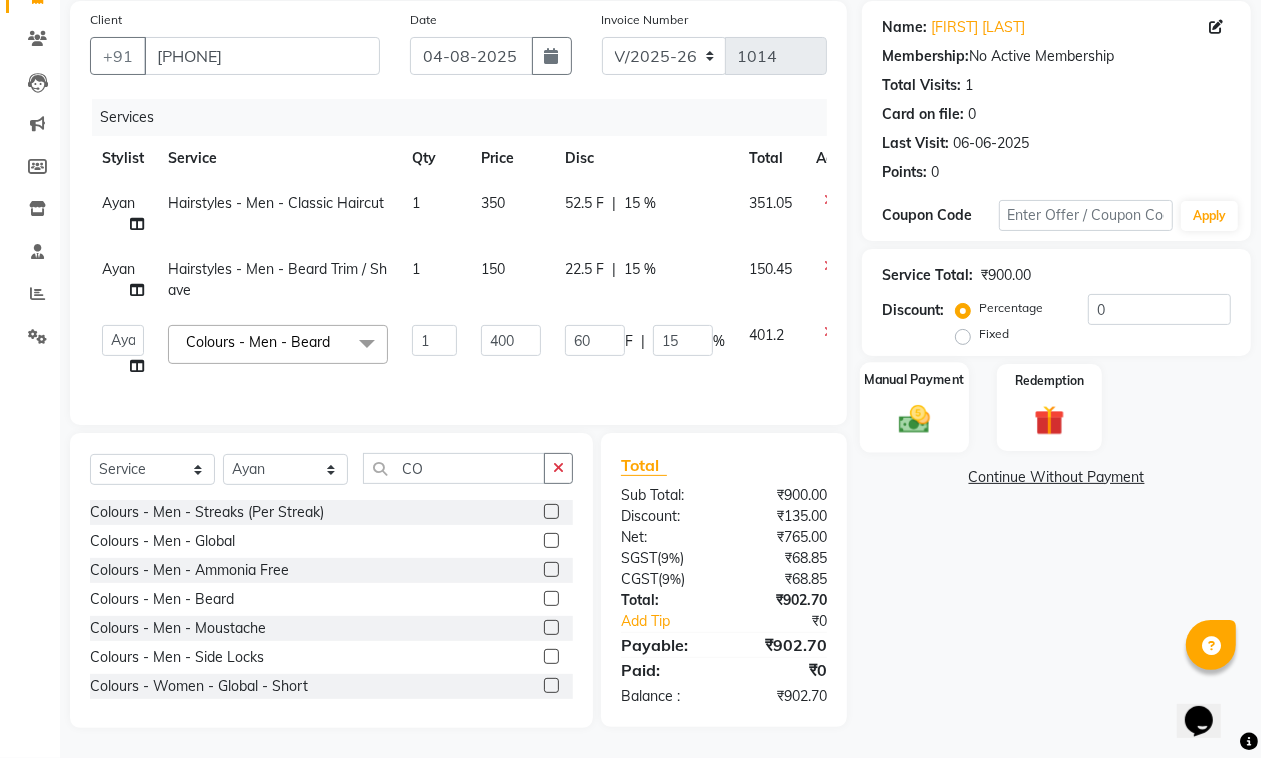 click 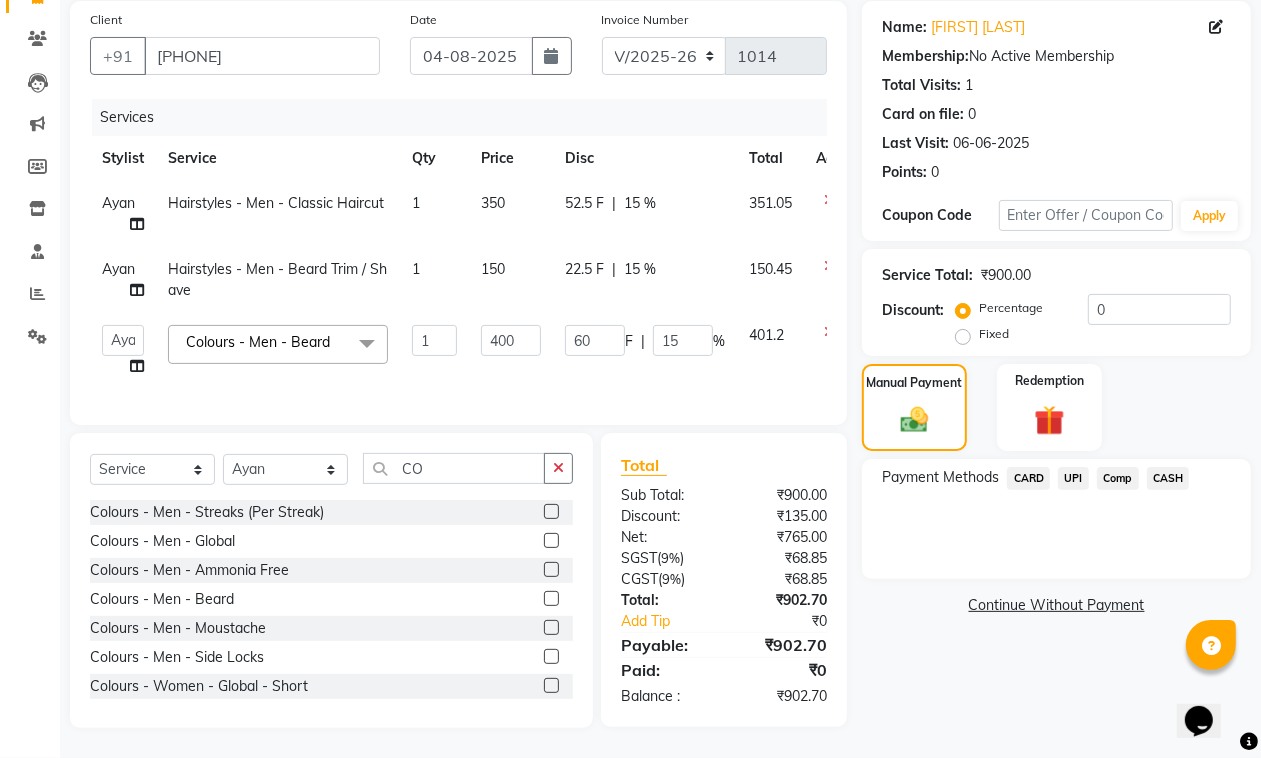 click on "UPI" 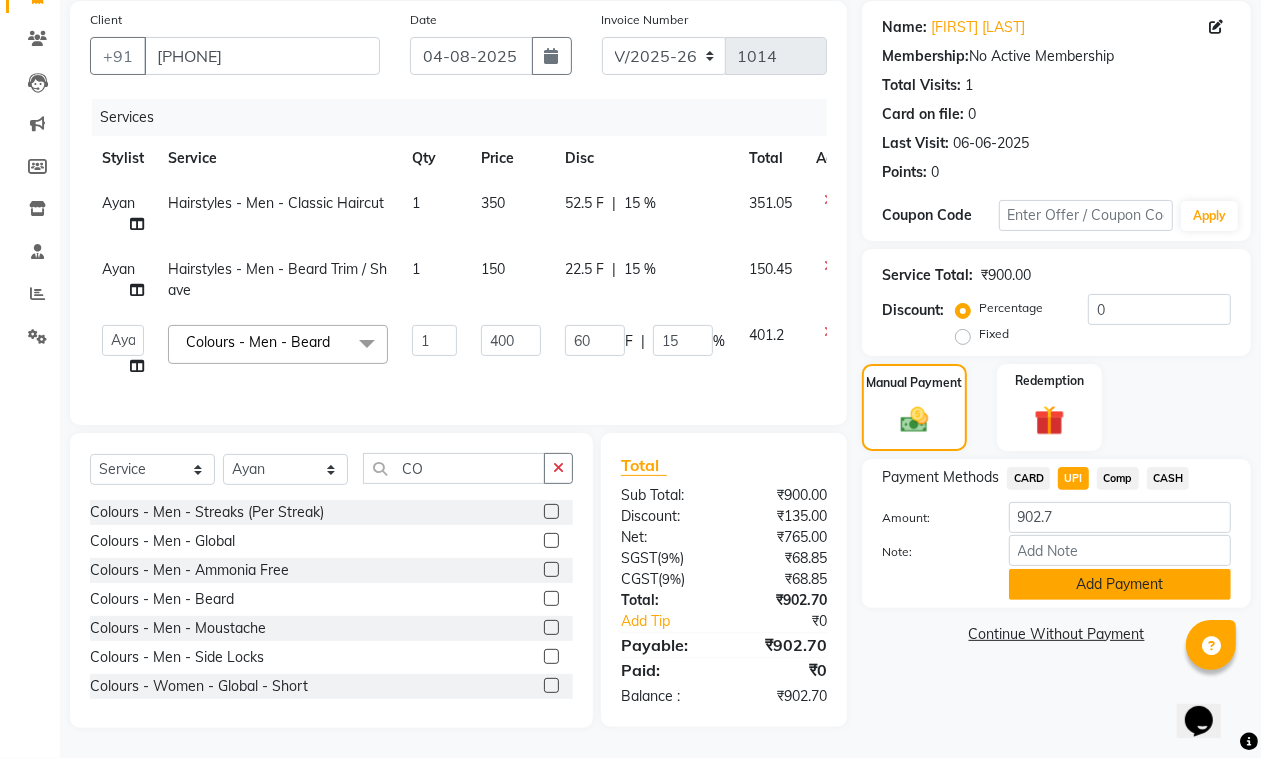 click on "Add Payment" 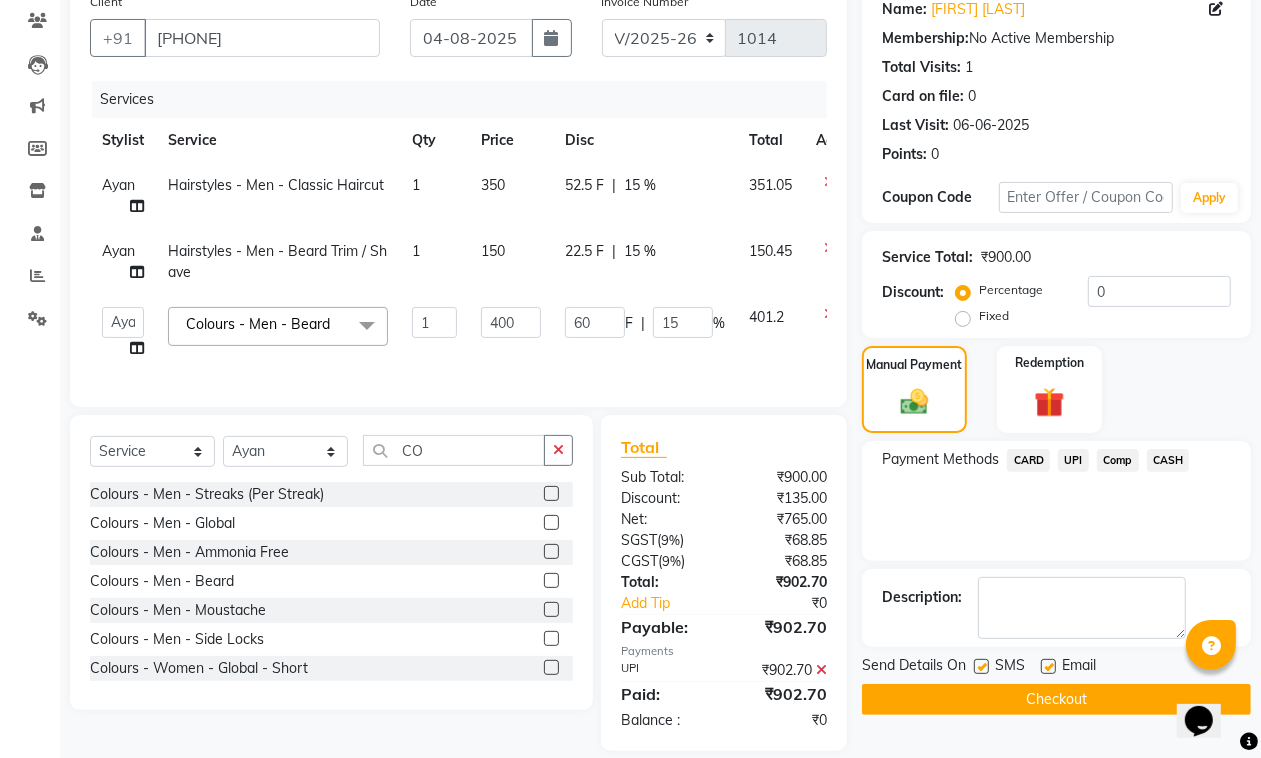scroll, scrollTop: 207, scrollLeft: 0, axis: vertical 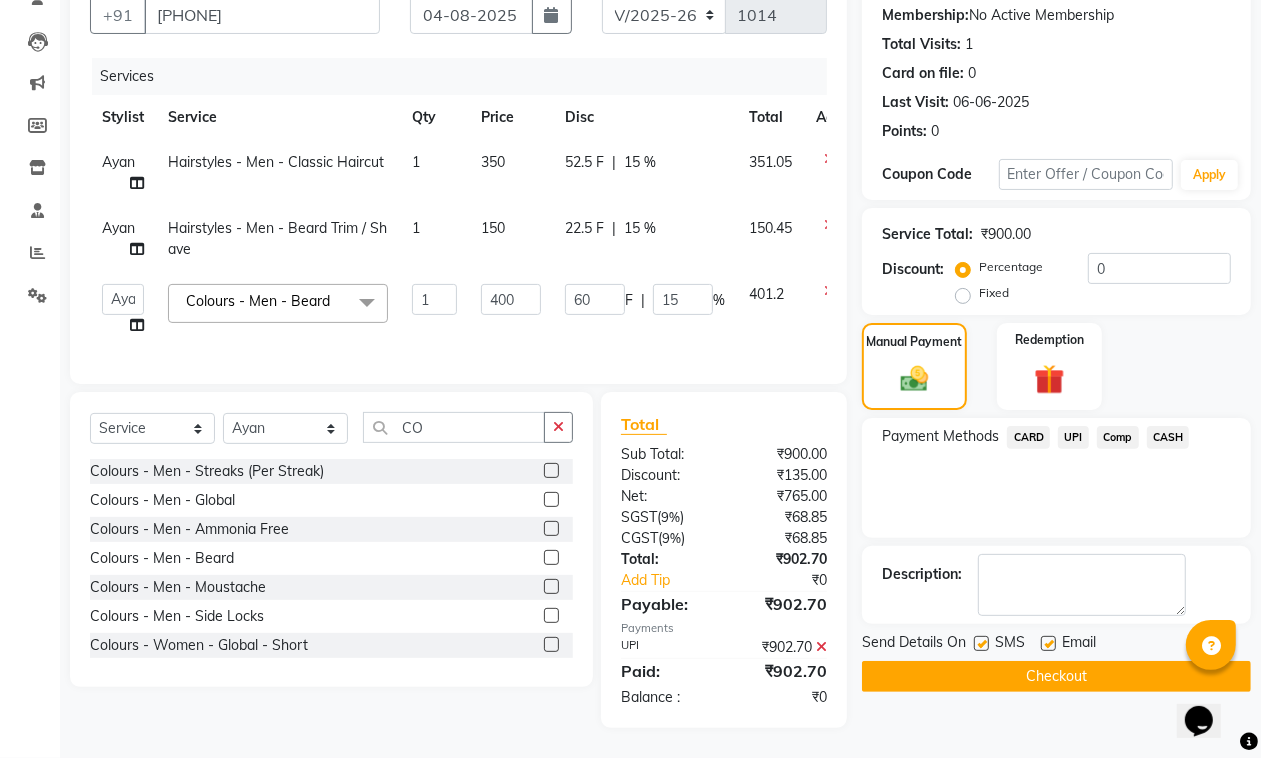 click 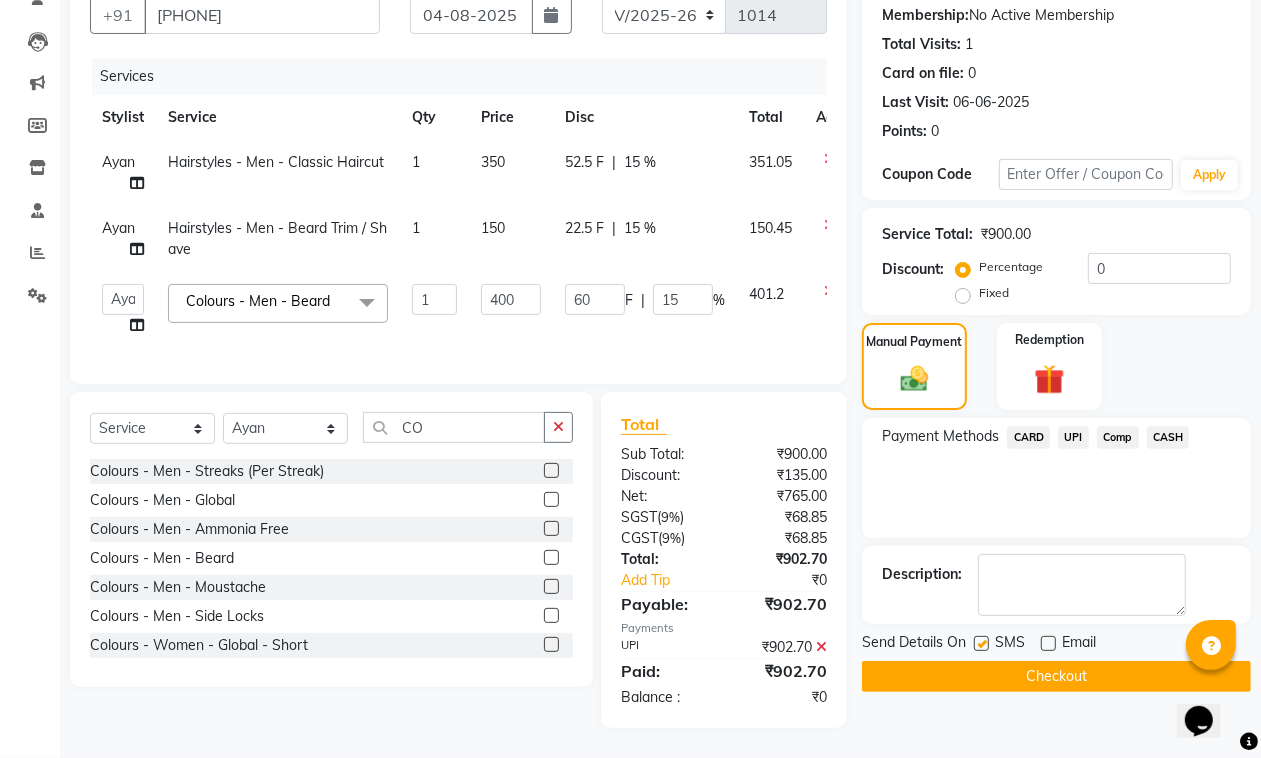 click on "Checkout" 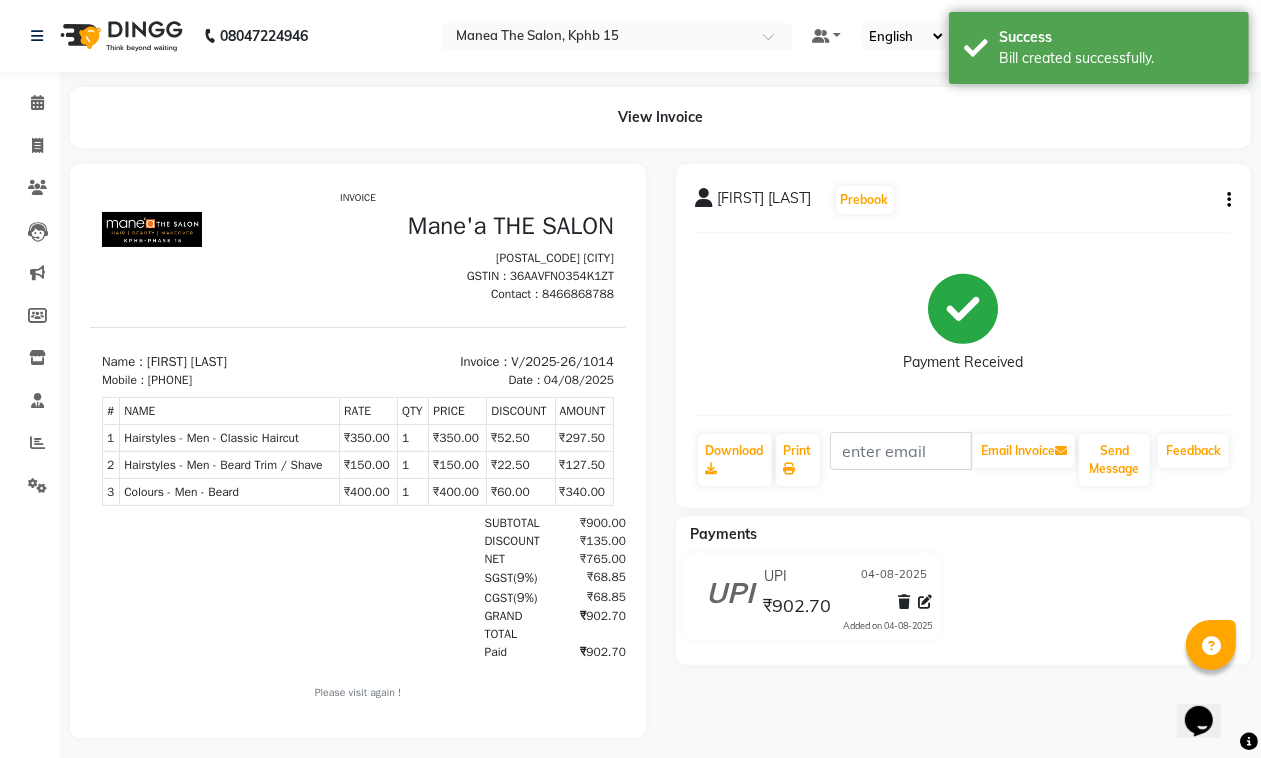 scroll, scrollTop: 0, scrollLeft: 0, axis: both 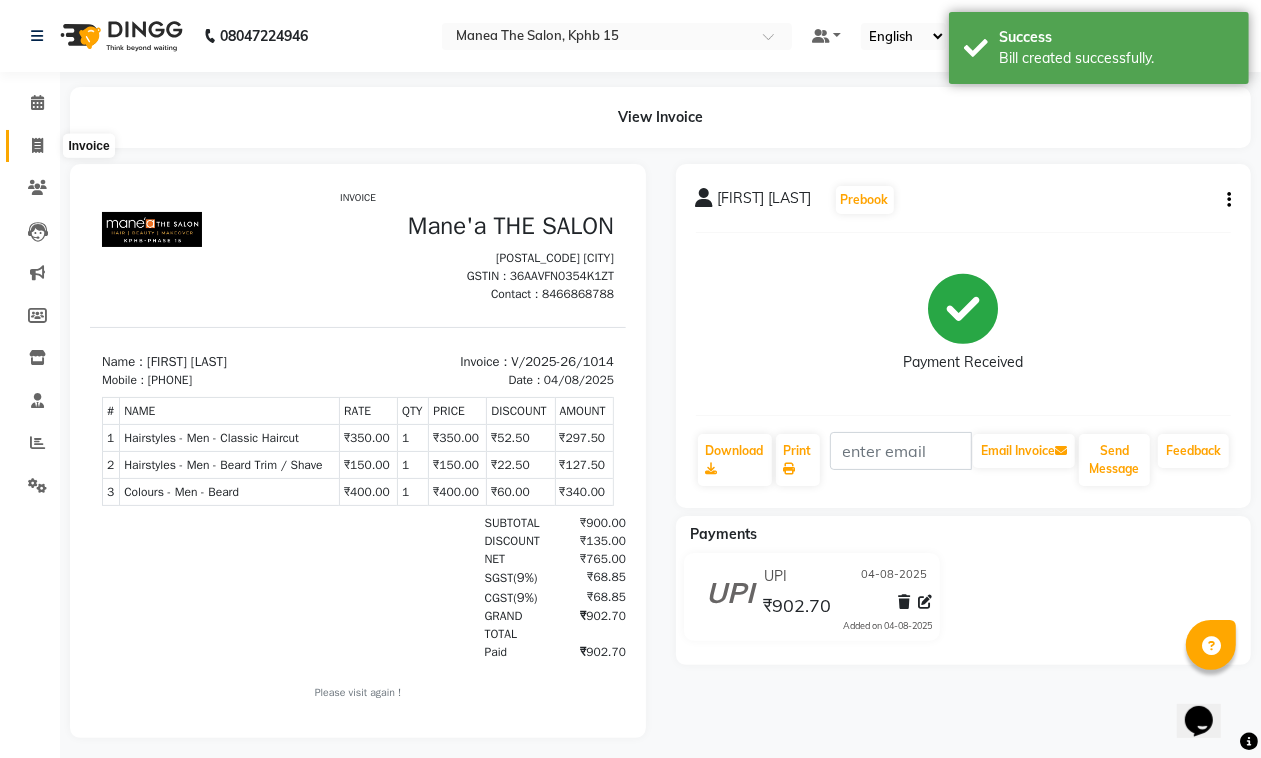 click 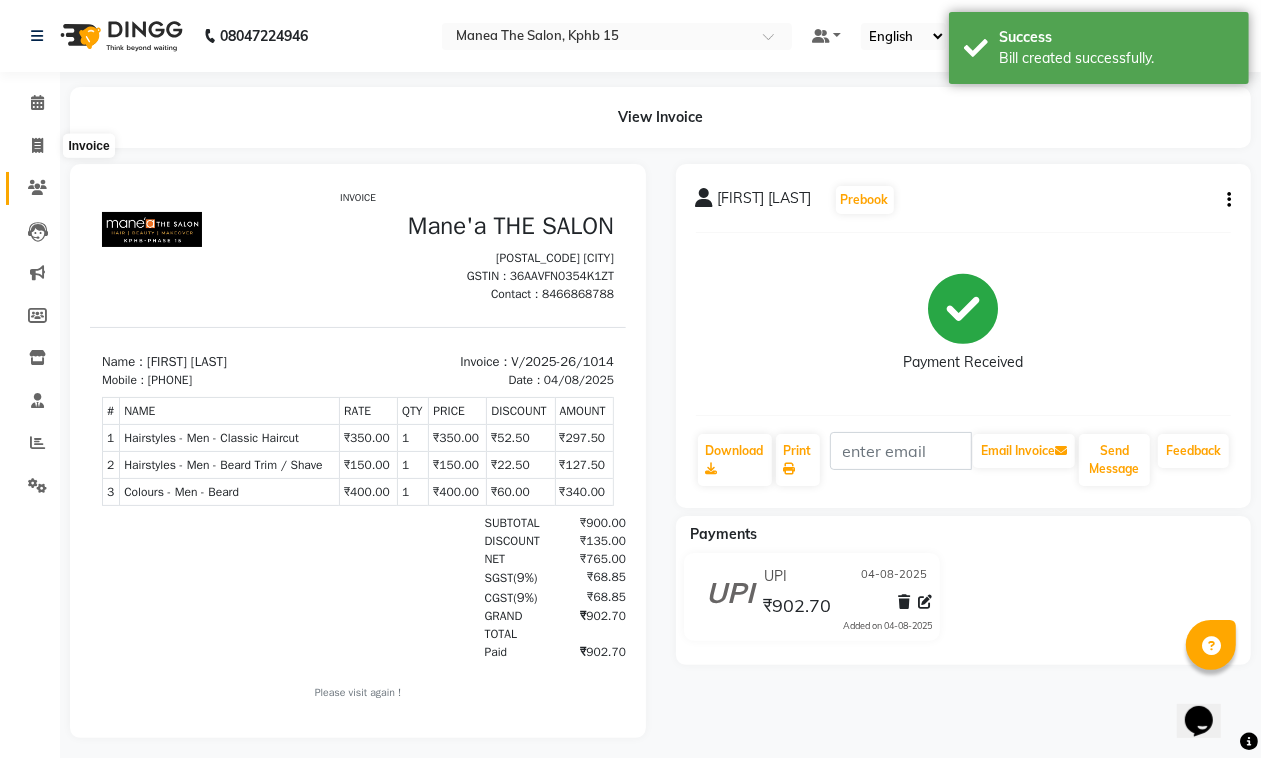select on "service" 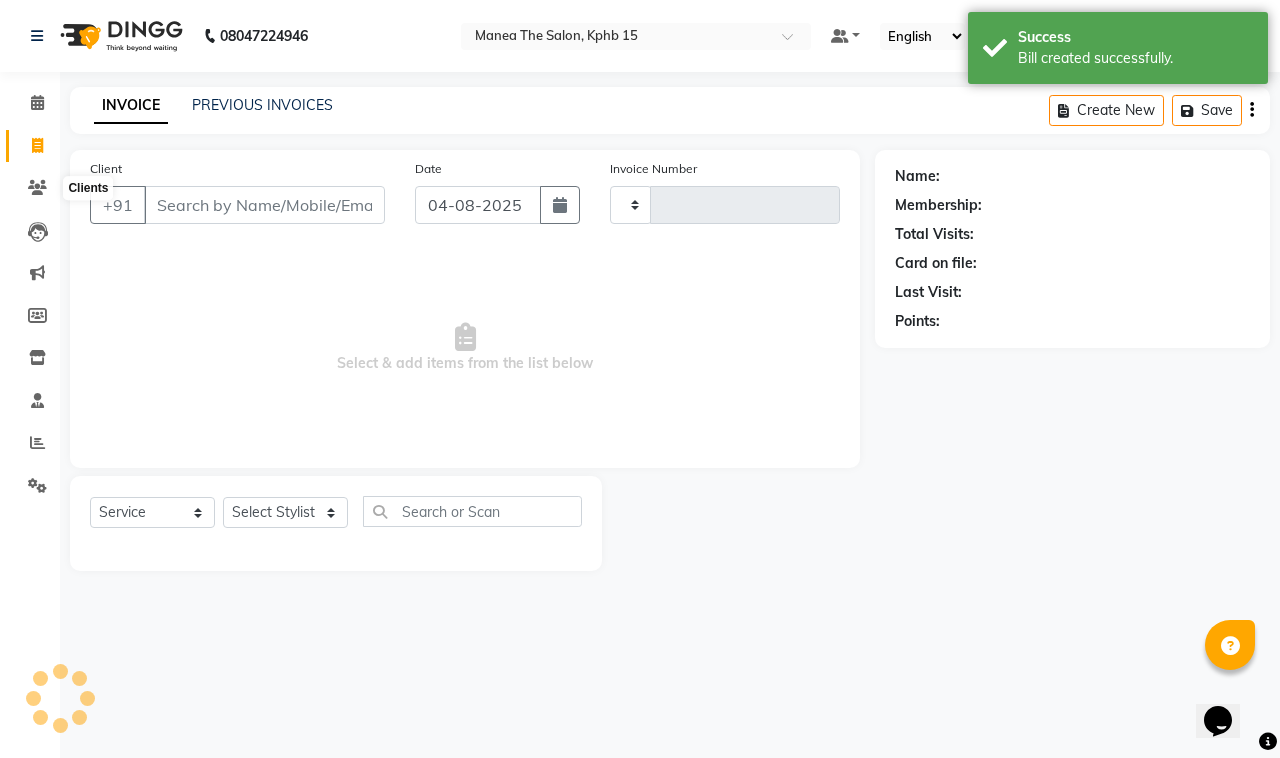 type on "1015" 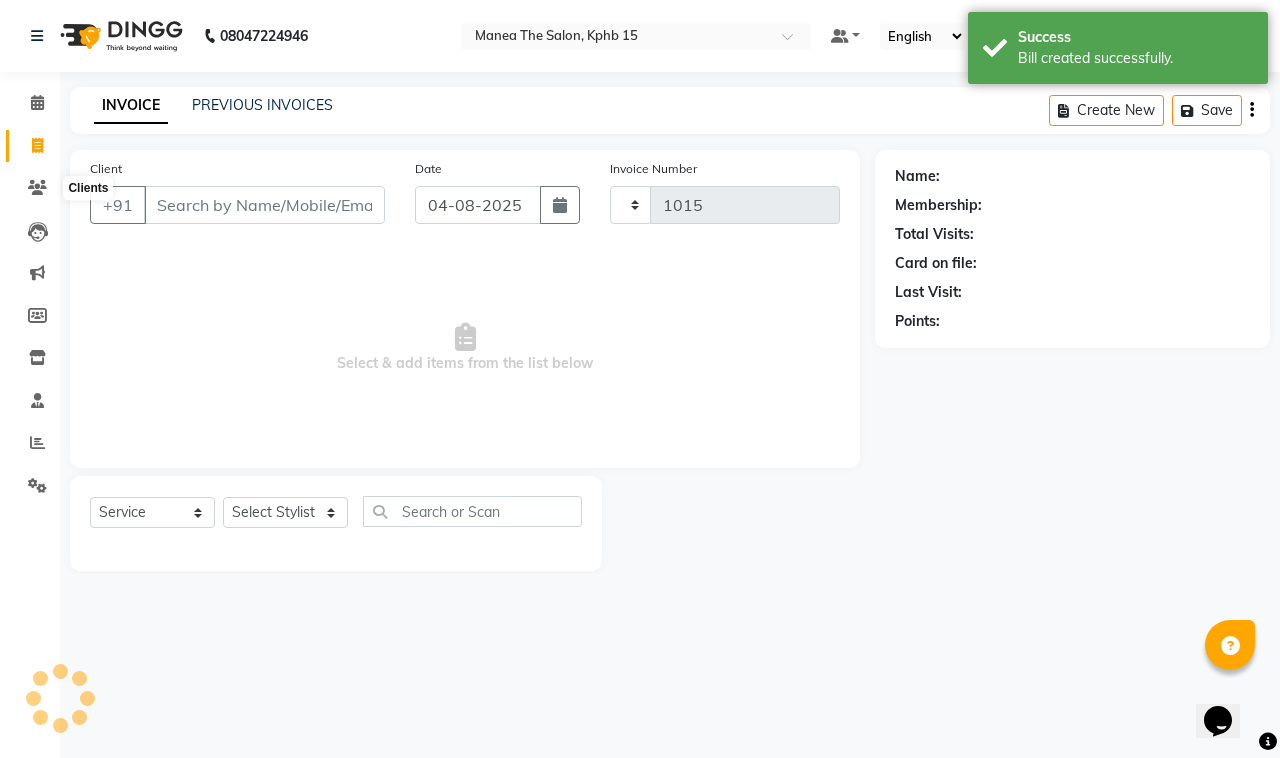 select on "7321" 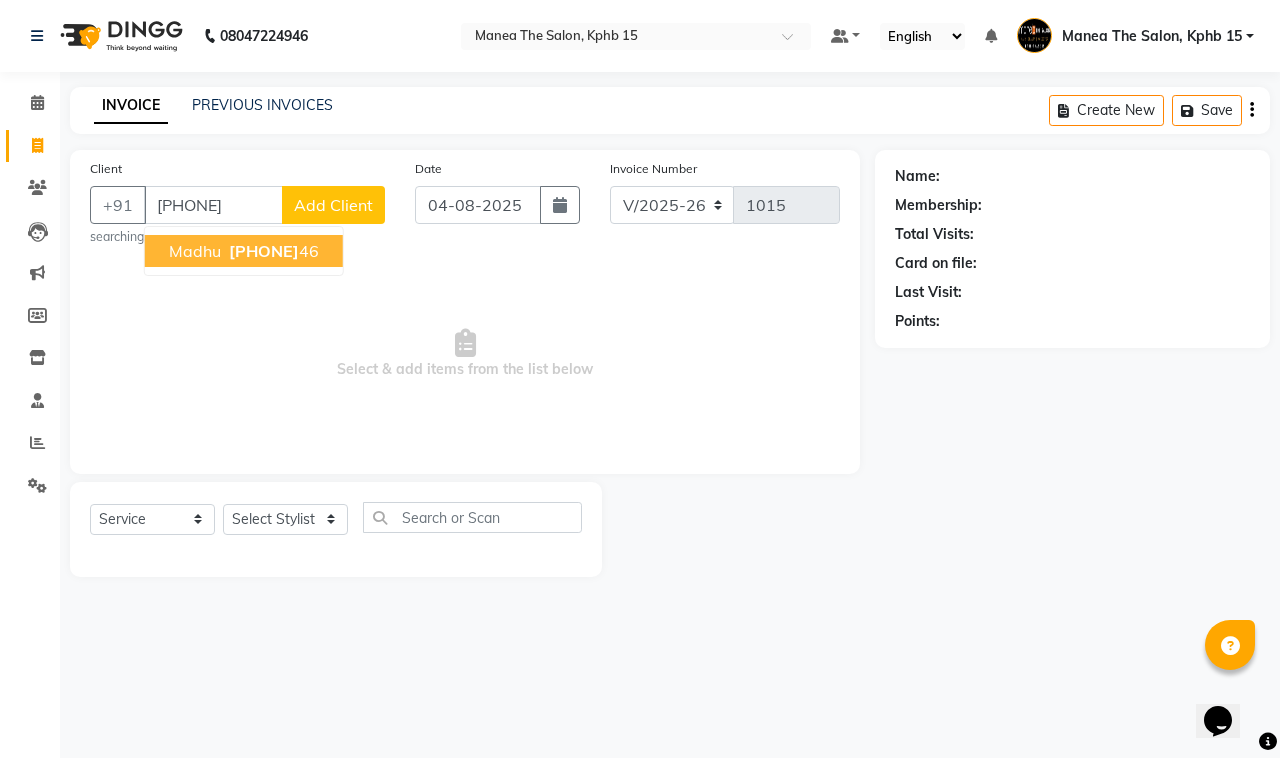 type on "[PHONE]" 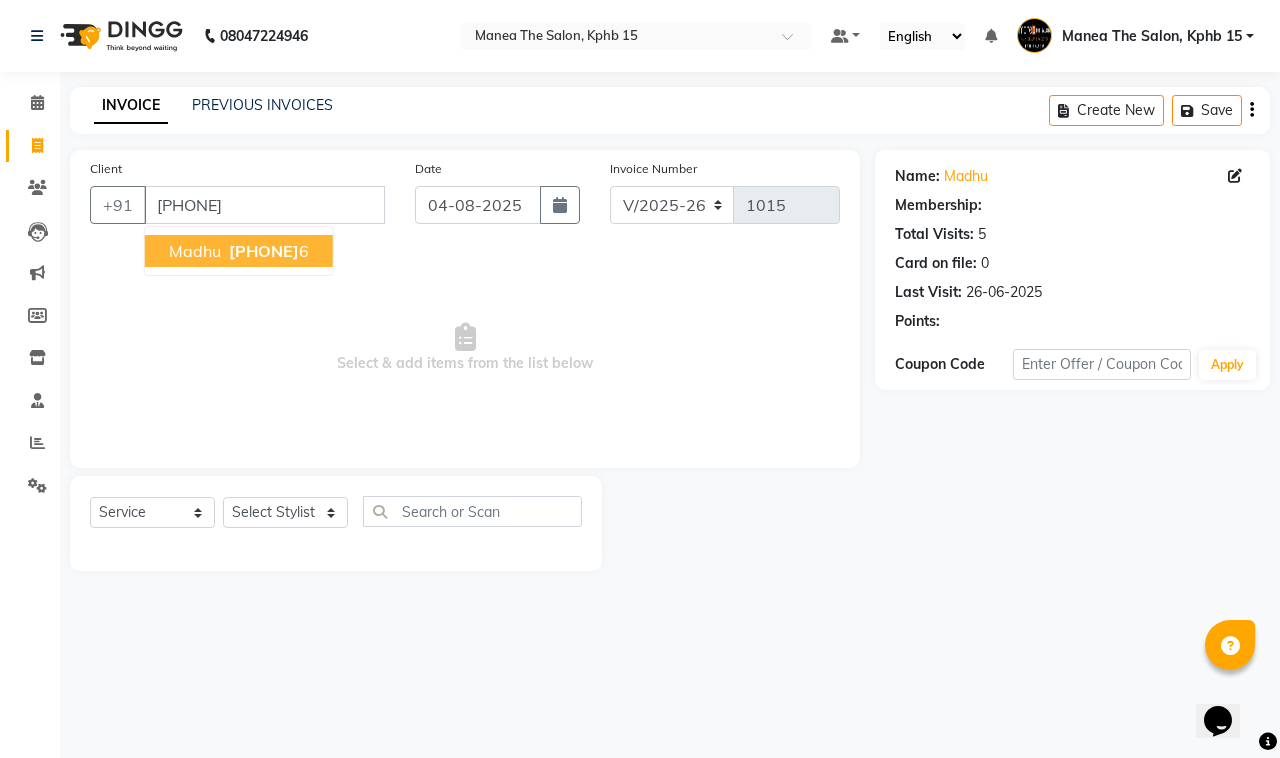 select on "1: Object" 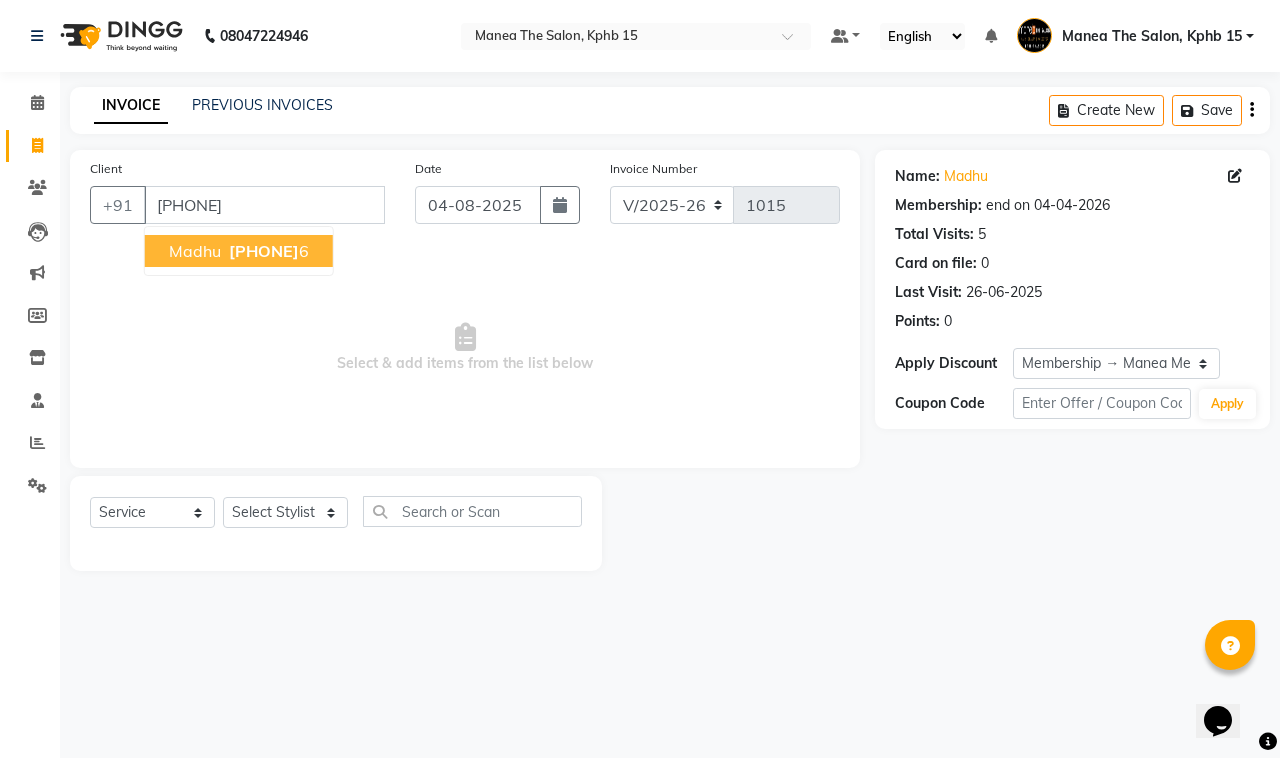 click on "[PHONE]" at bounding box center (264, 251) 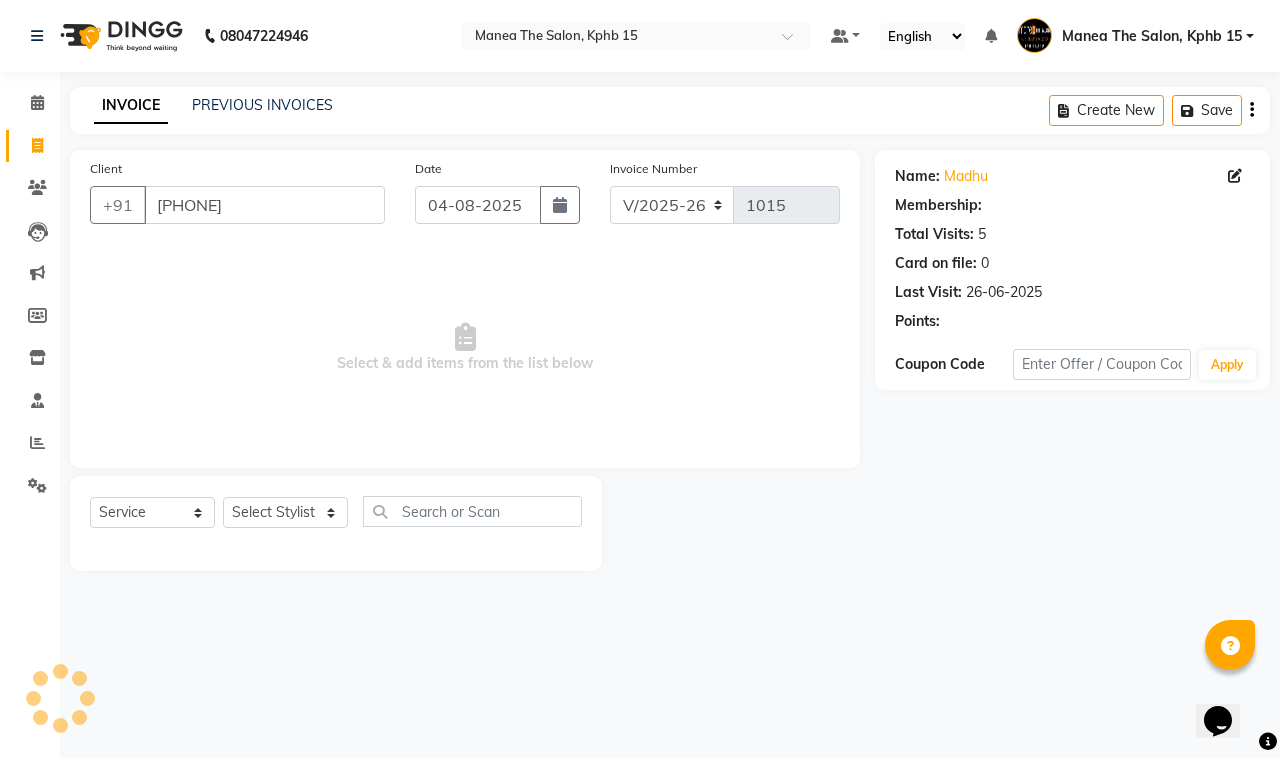 select on "1: Object" 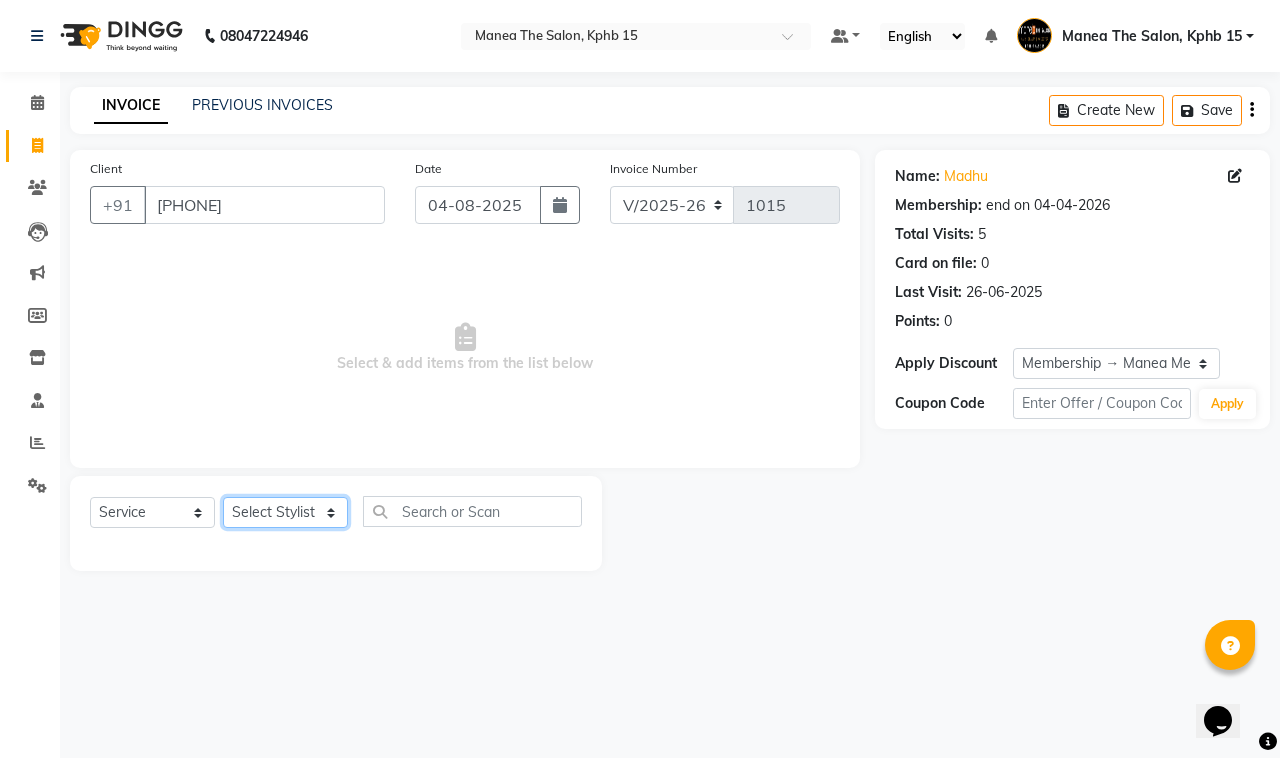 click on "Select Stylist Ayan  MUZAMMIL Nikhil  nitu Raghu Roopa  Shrisha Teju" 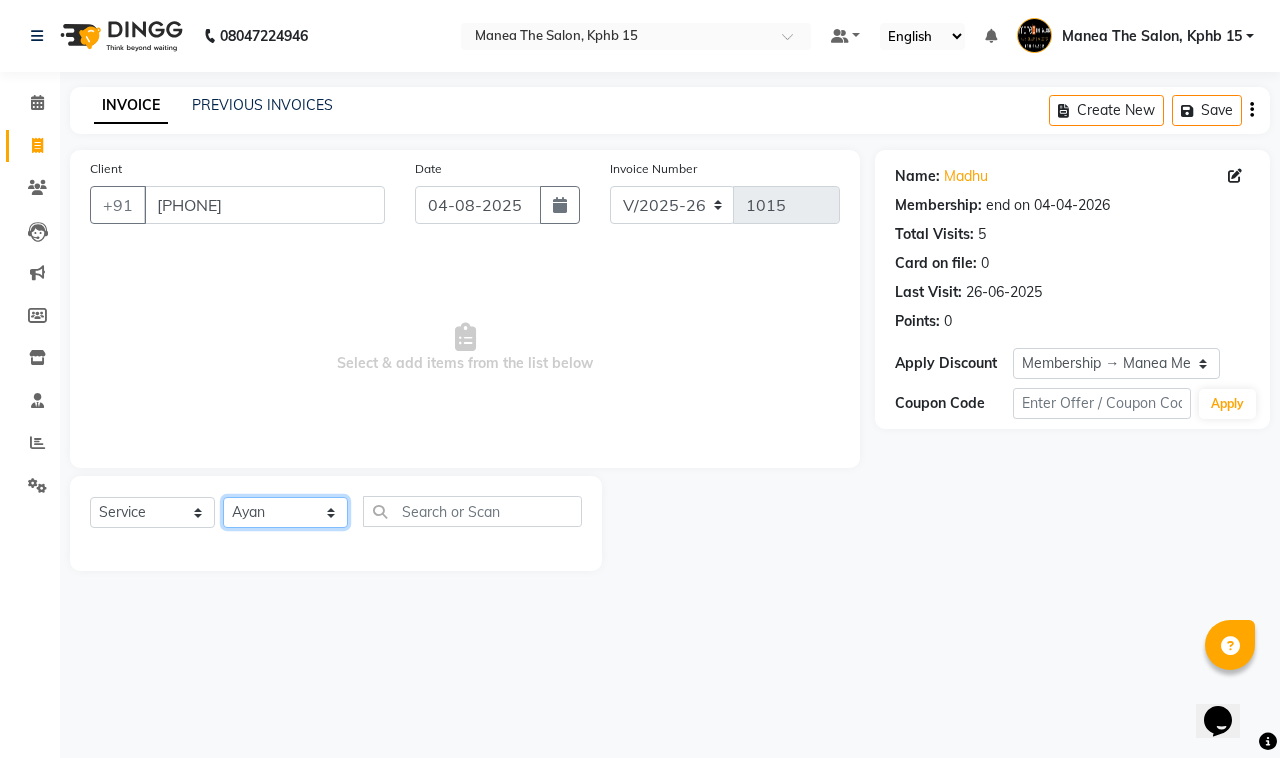 click on "Select Stylist Ayan  MUZAMMIL Nikhil  nitu Raghu Roopa  Shrisha Teju" 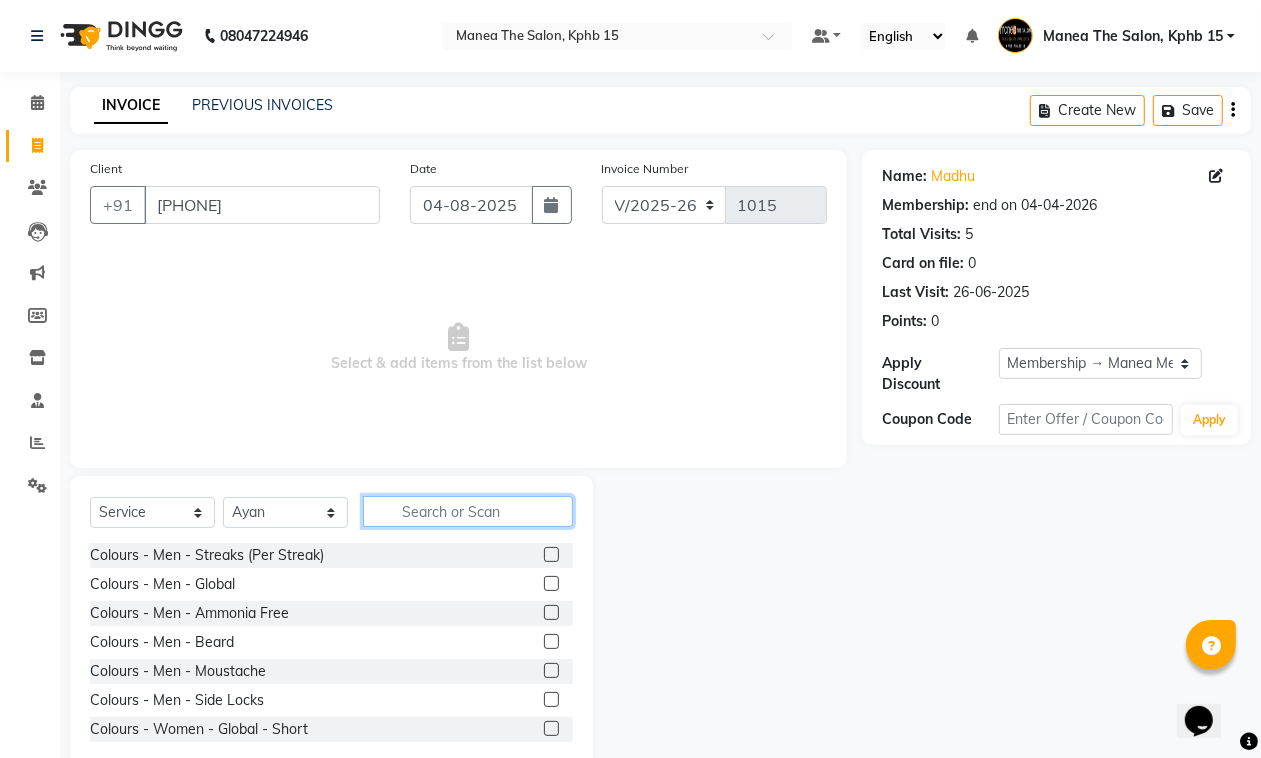 click 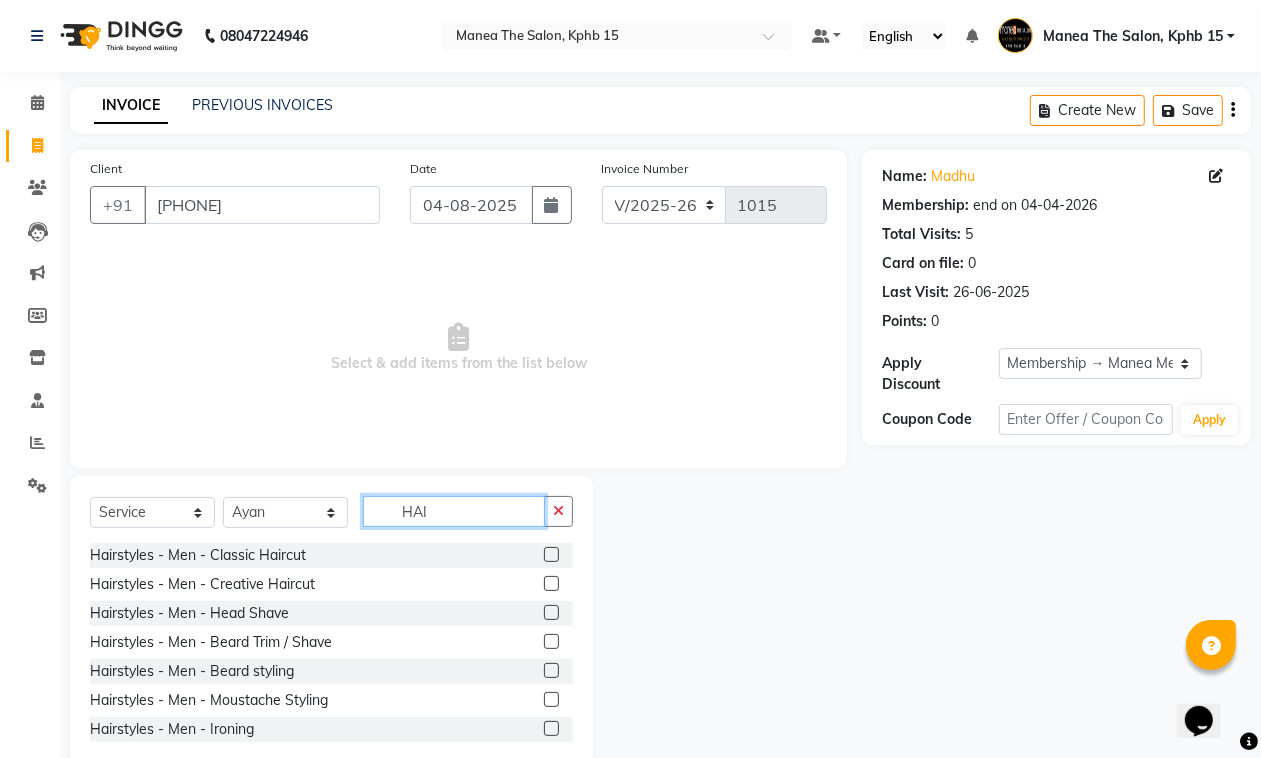 type on "HAI" 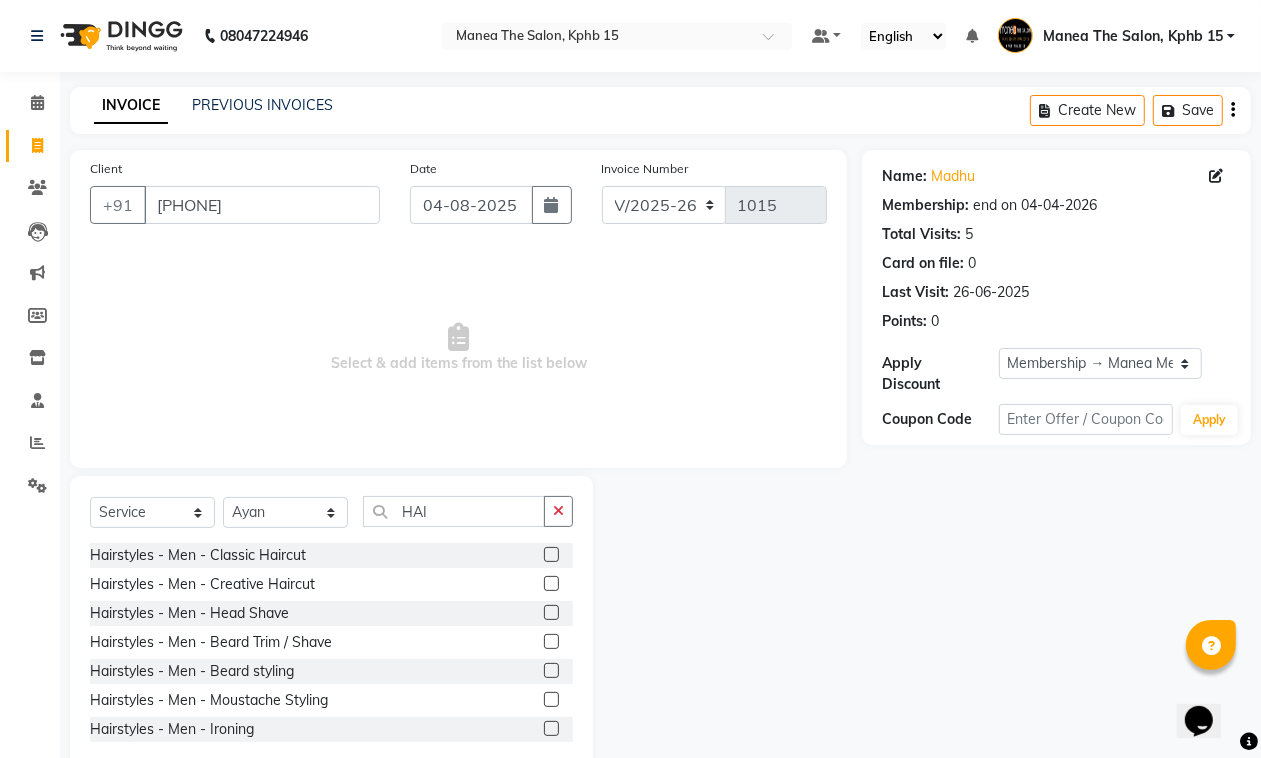 click 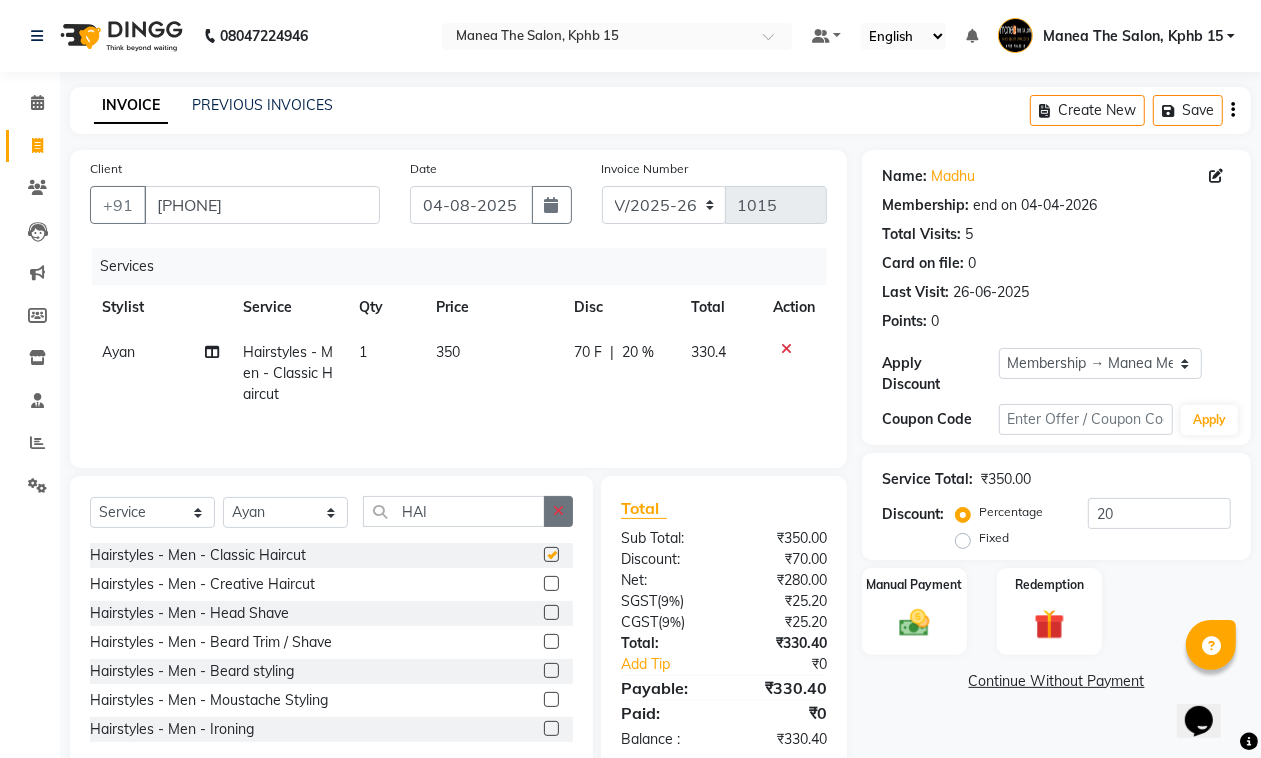 checkbox on "false" 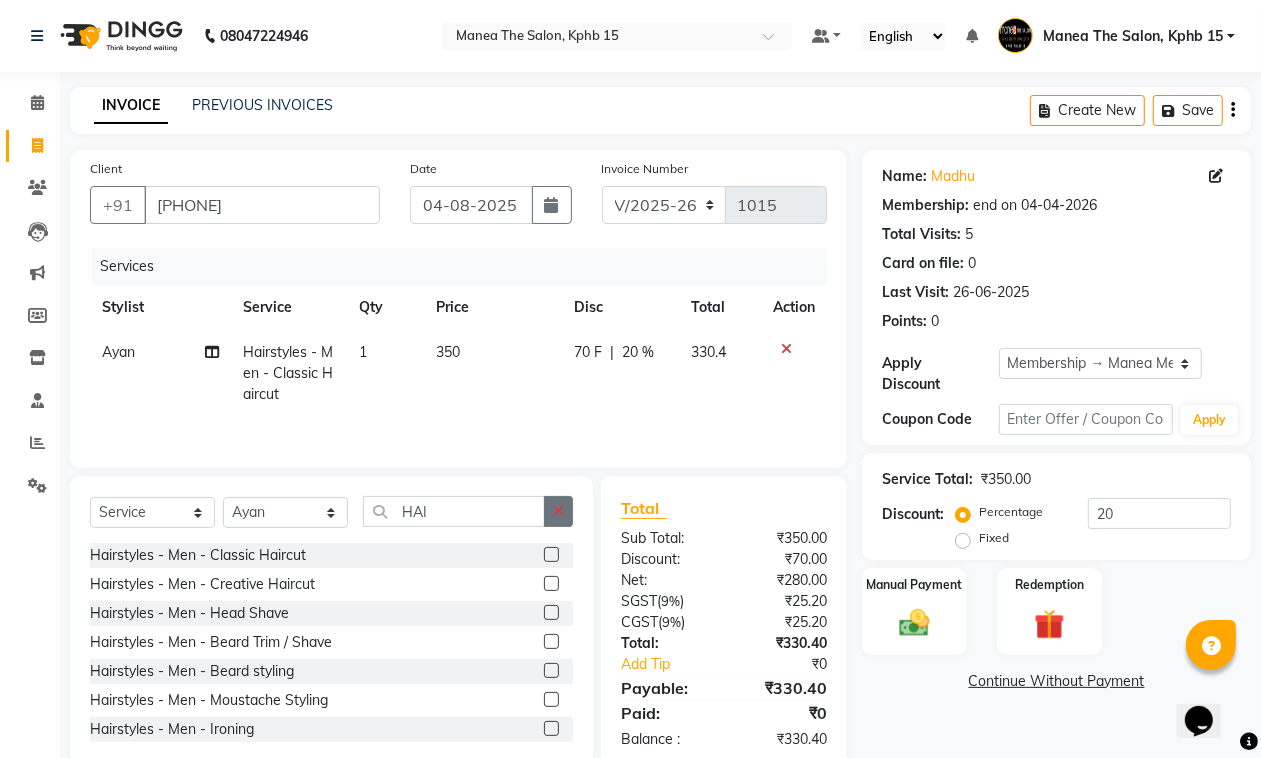 click 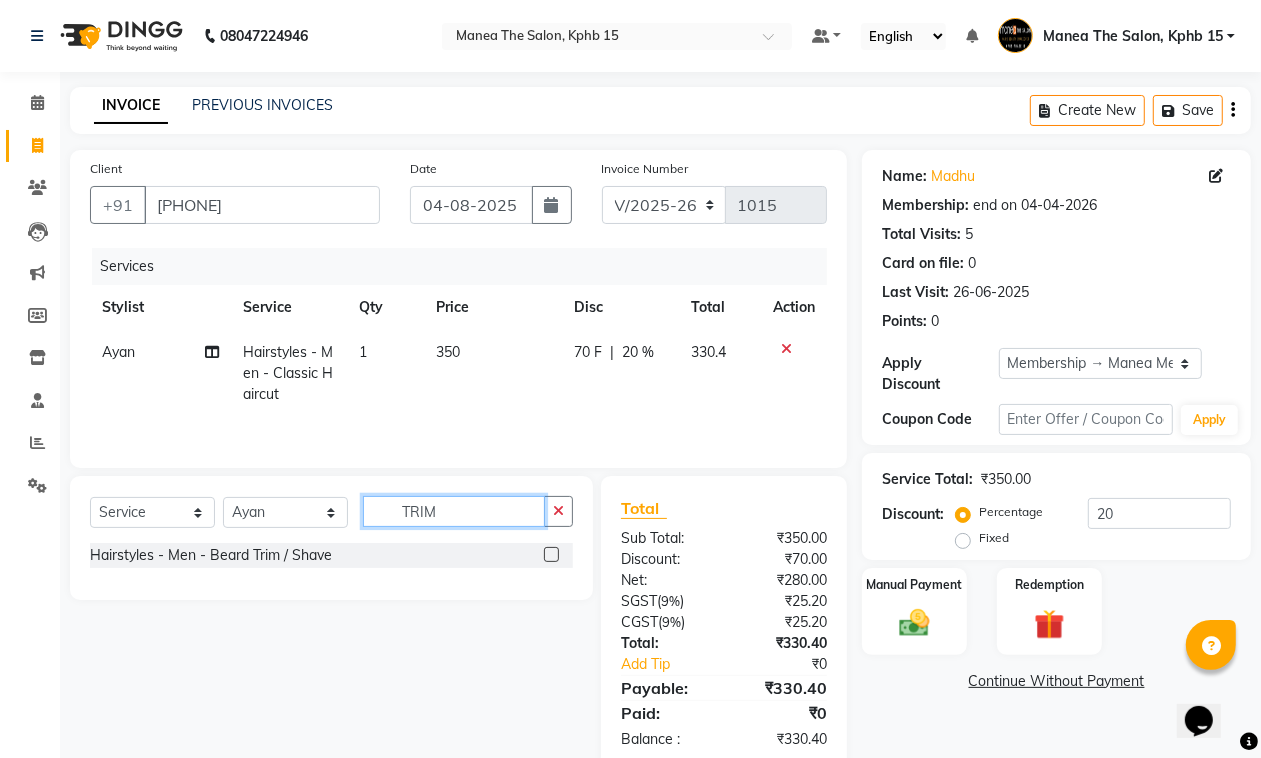 type on "TRIM" 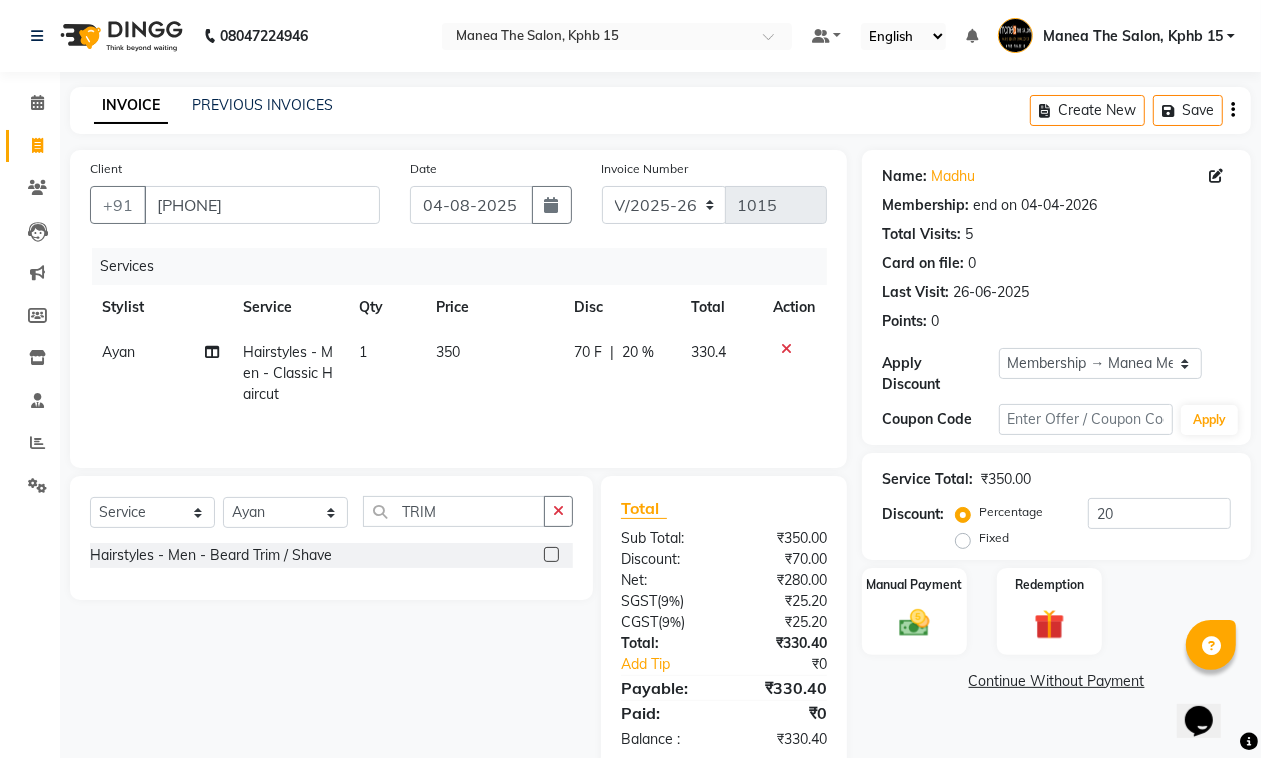 click 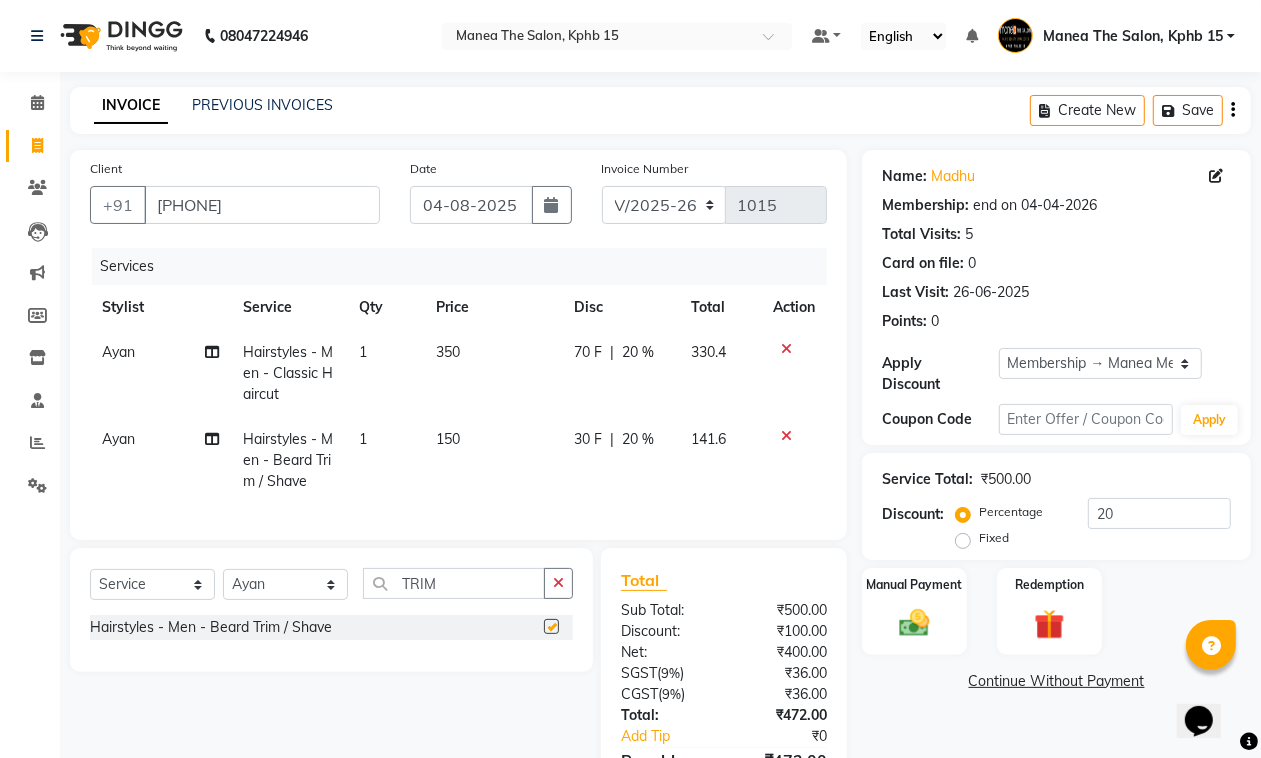 checkbox on "false" 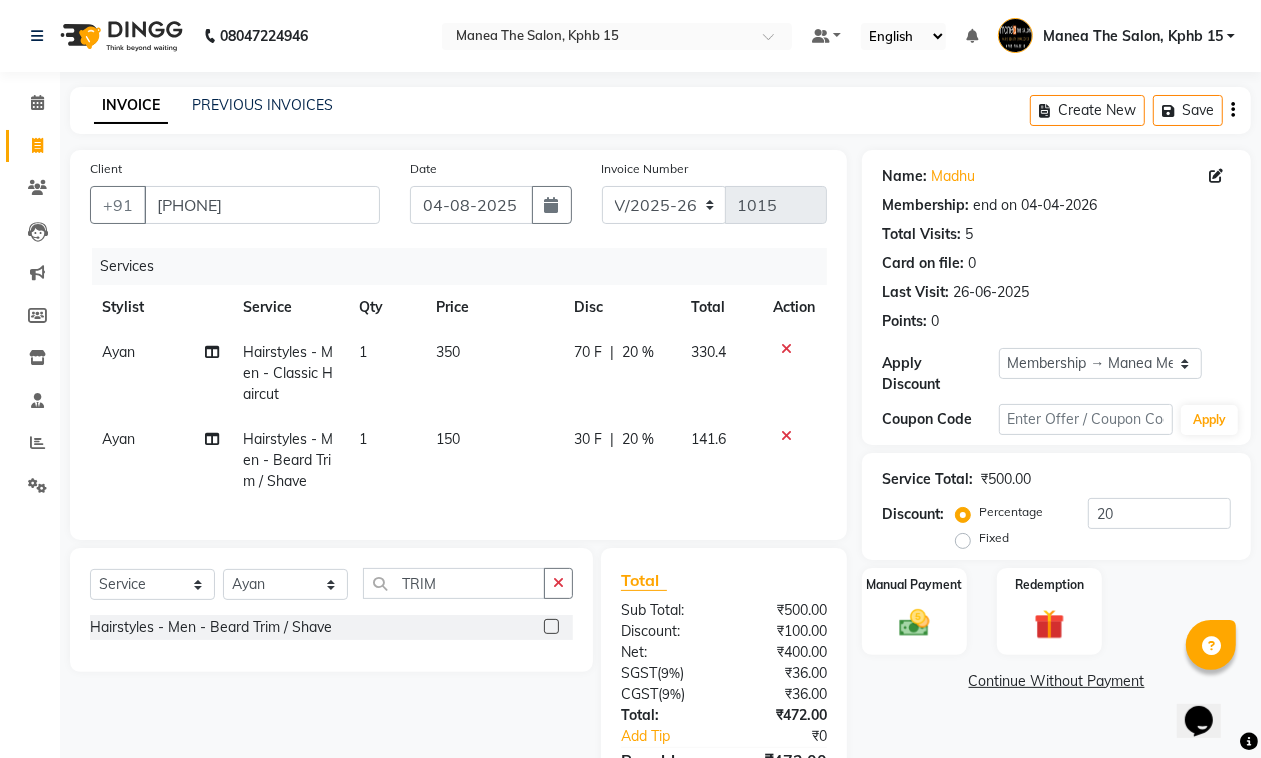 click on "20 %" 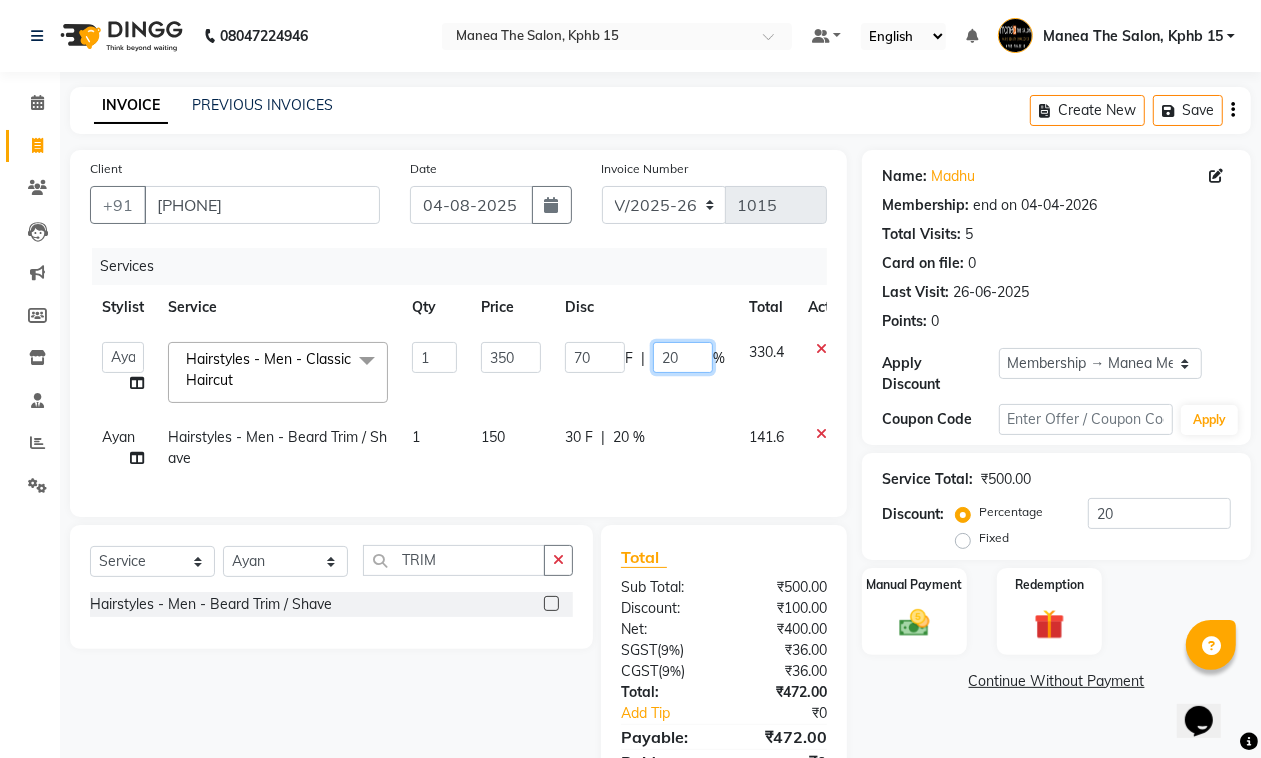 drag, startPoint x: 678, startPoint y: 355, endPoint x: 618, endPoint y: 376, distance: 63.56886 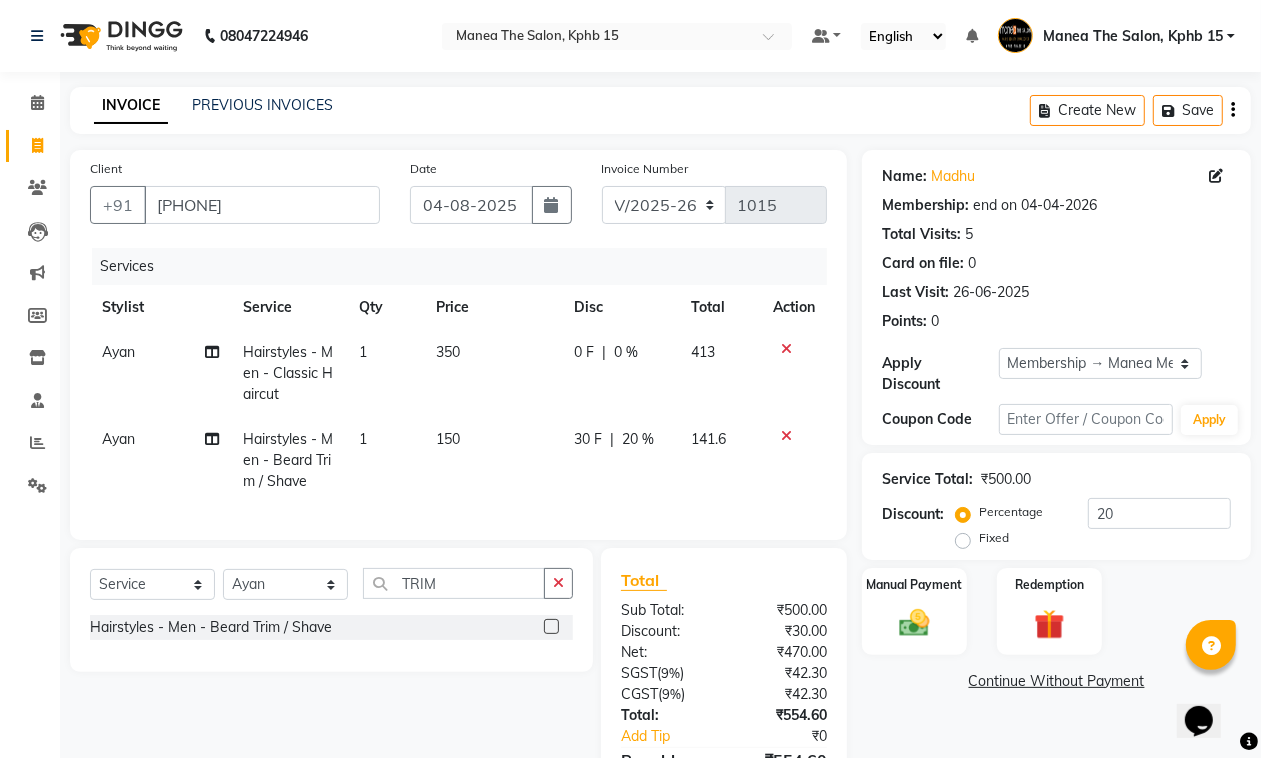 click on "30 F | 20 %" 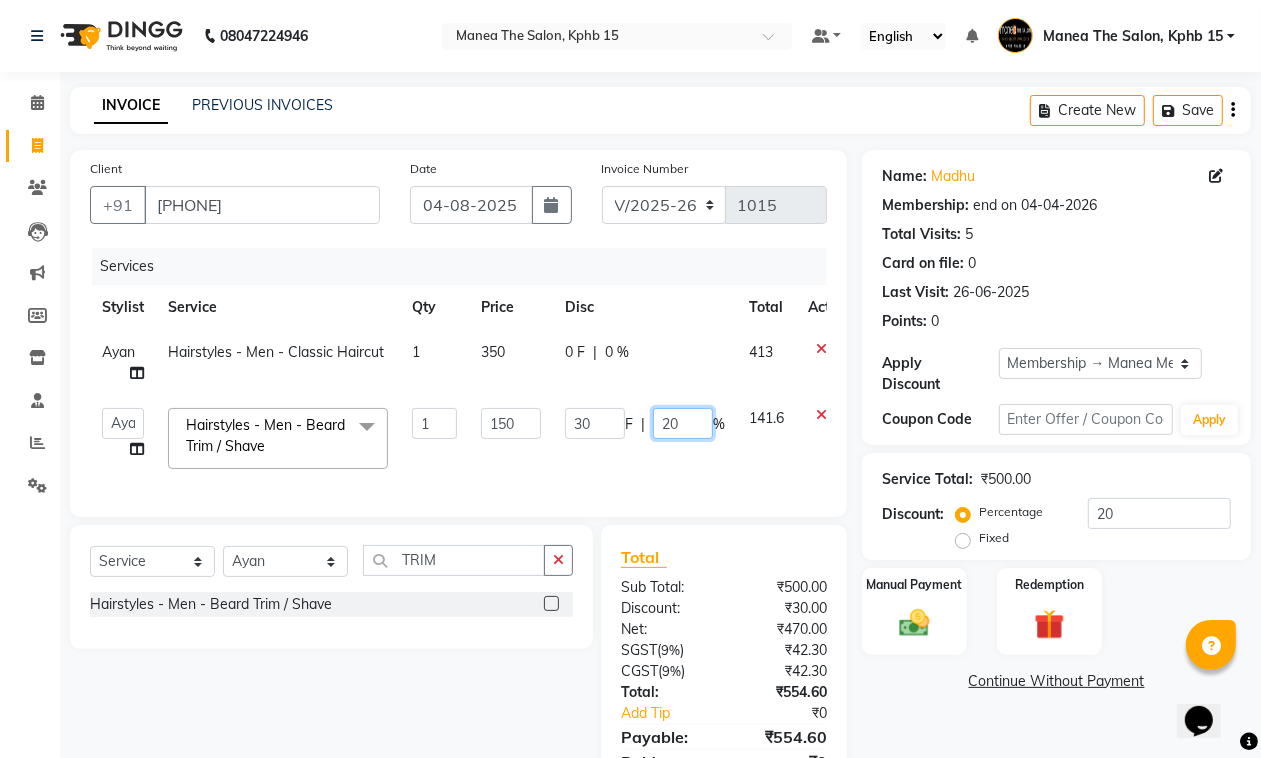 type 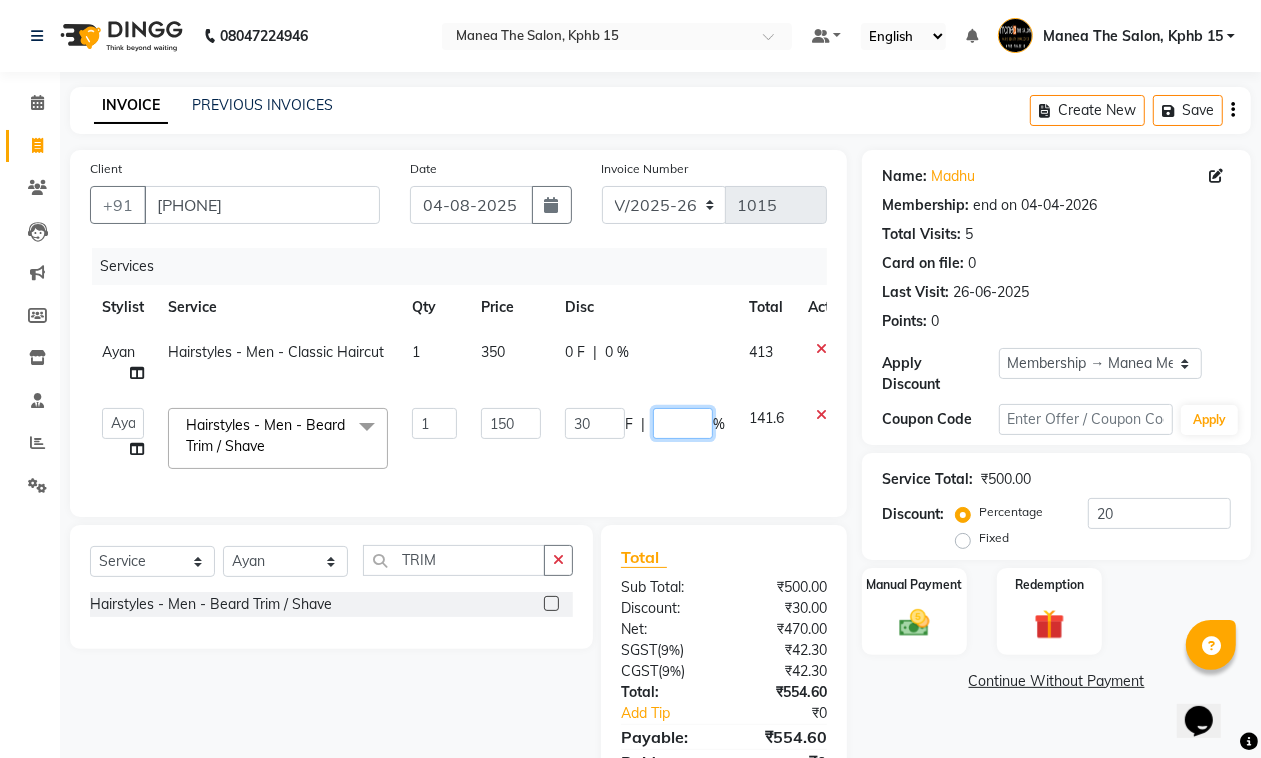 drag, startPoint x: 681, startPoint y: 420, endPoint x: 655, endPoint y: 431, distance: 28.231188 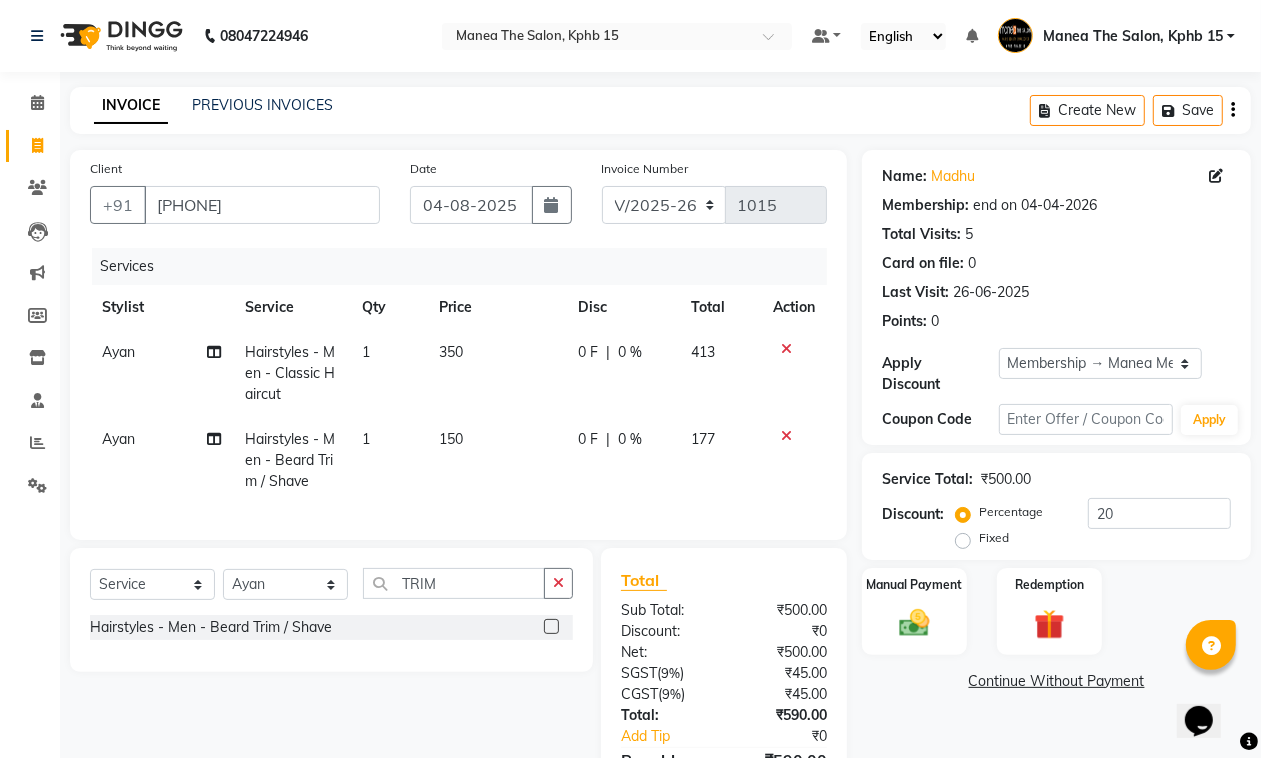 click 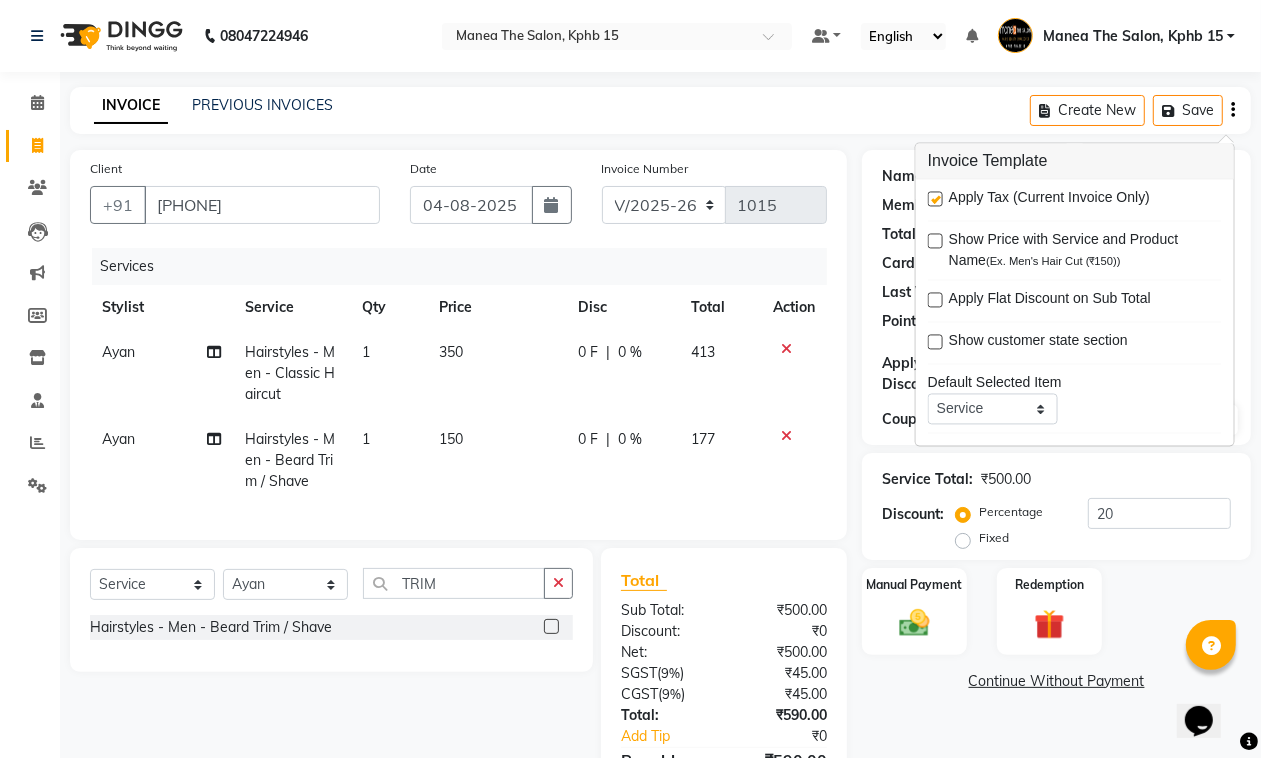 drag, startPoint x: 935, startPoint y: 200, endPoint x: 901, endPoint y: 248, distance: 58.821766 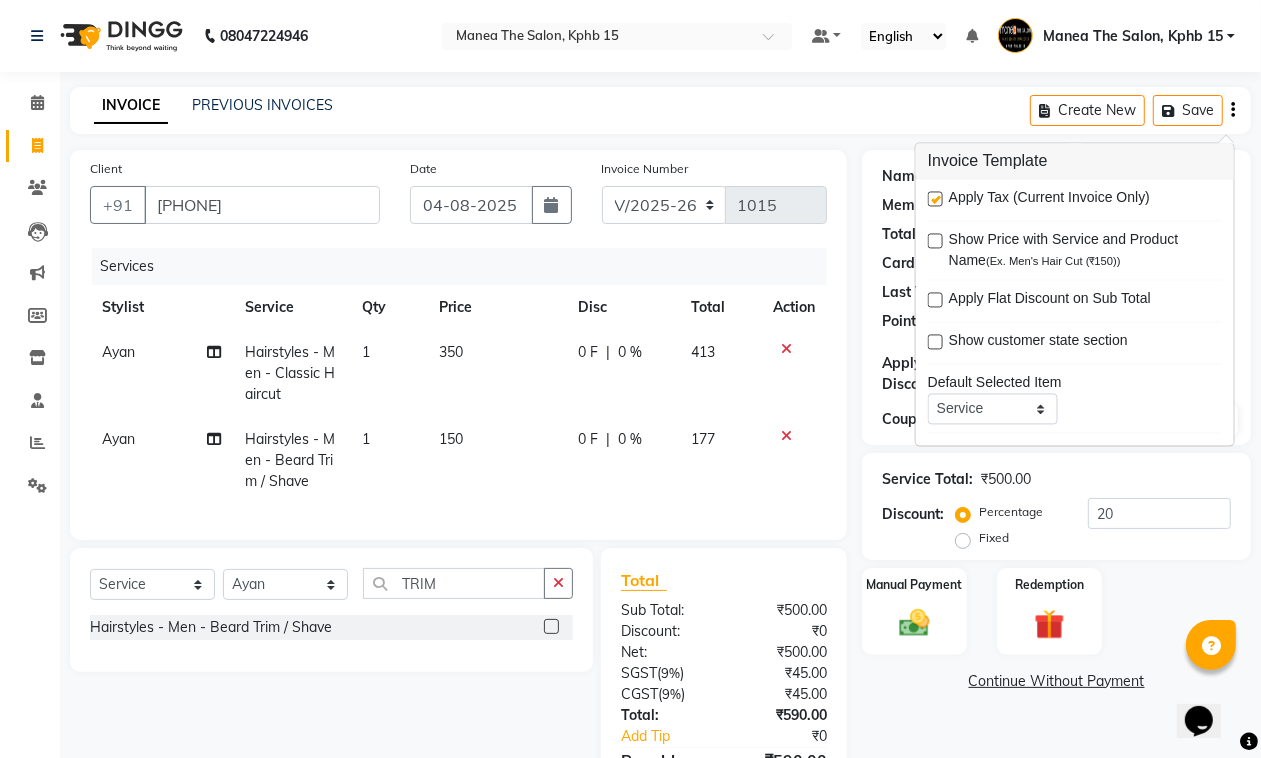 click at bounding box center [935, 199] 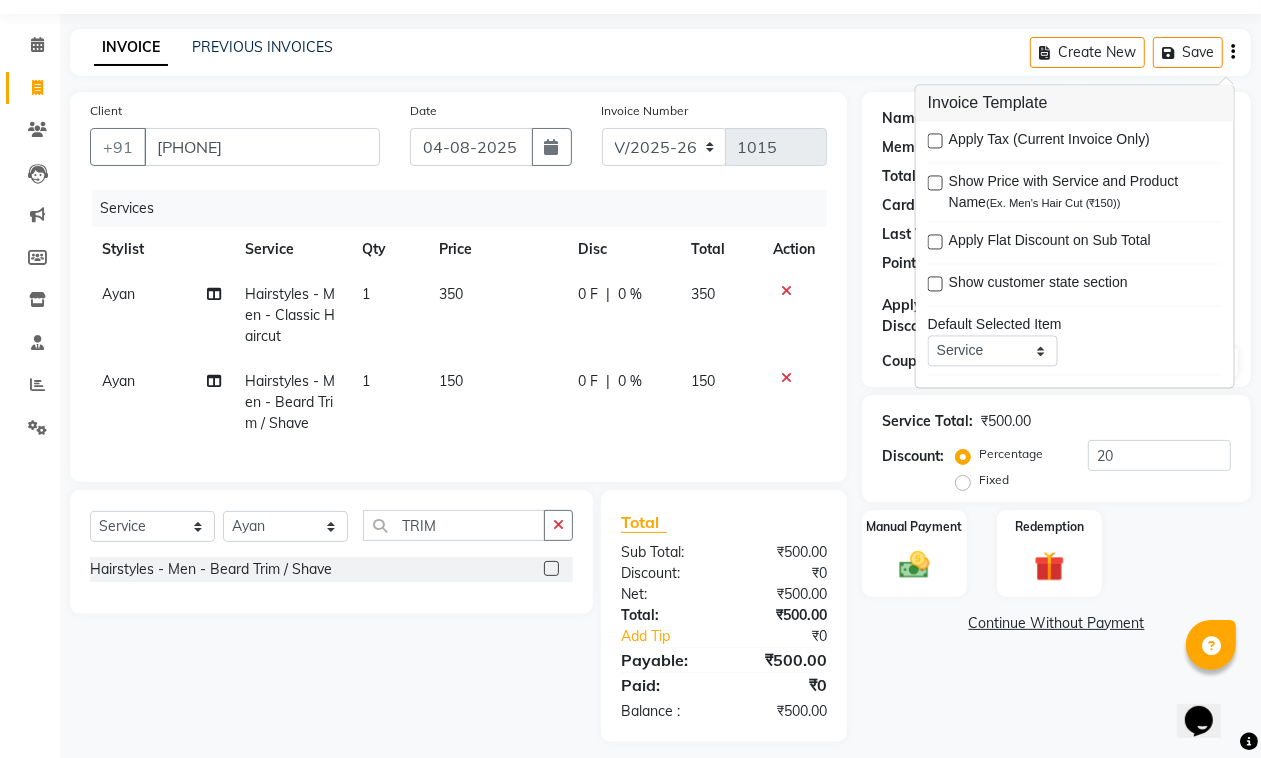 scroll, scrollTop: 90, scrollLeft: 0, axis: vertical 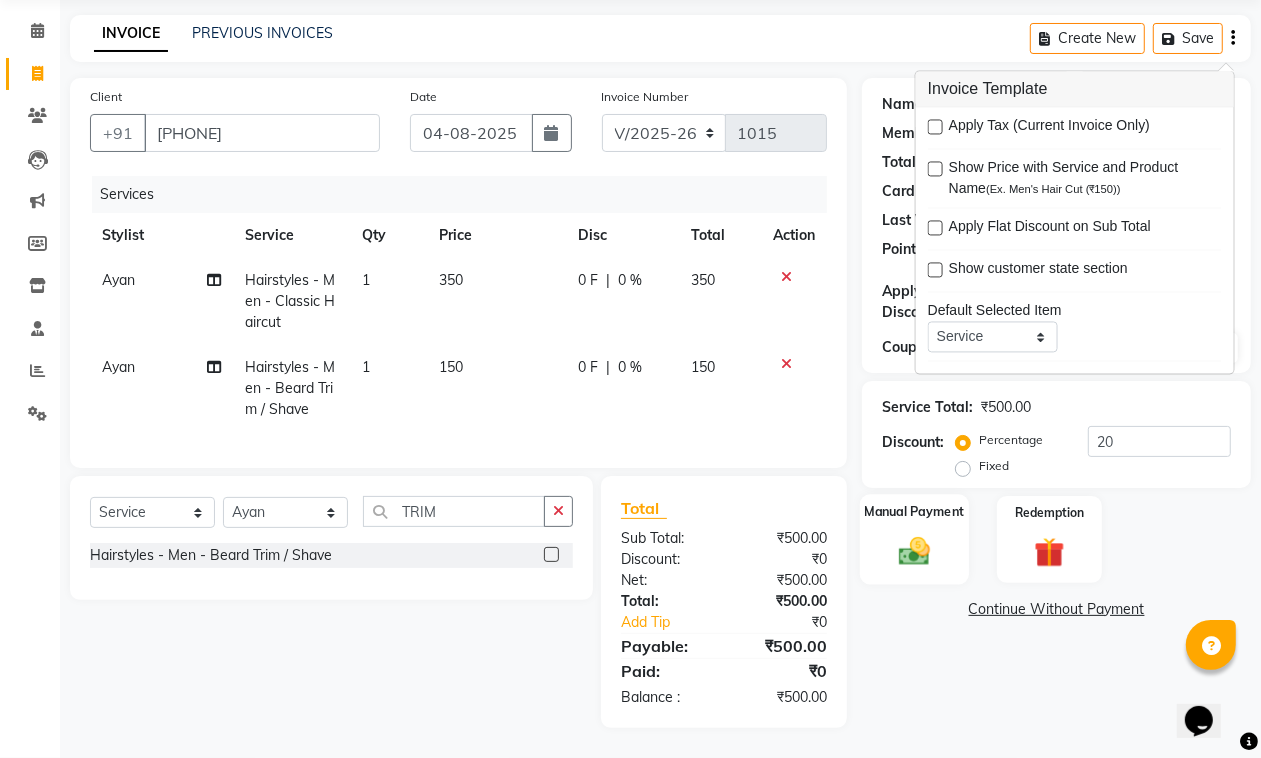 click 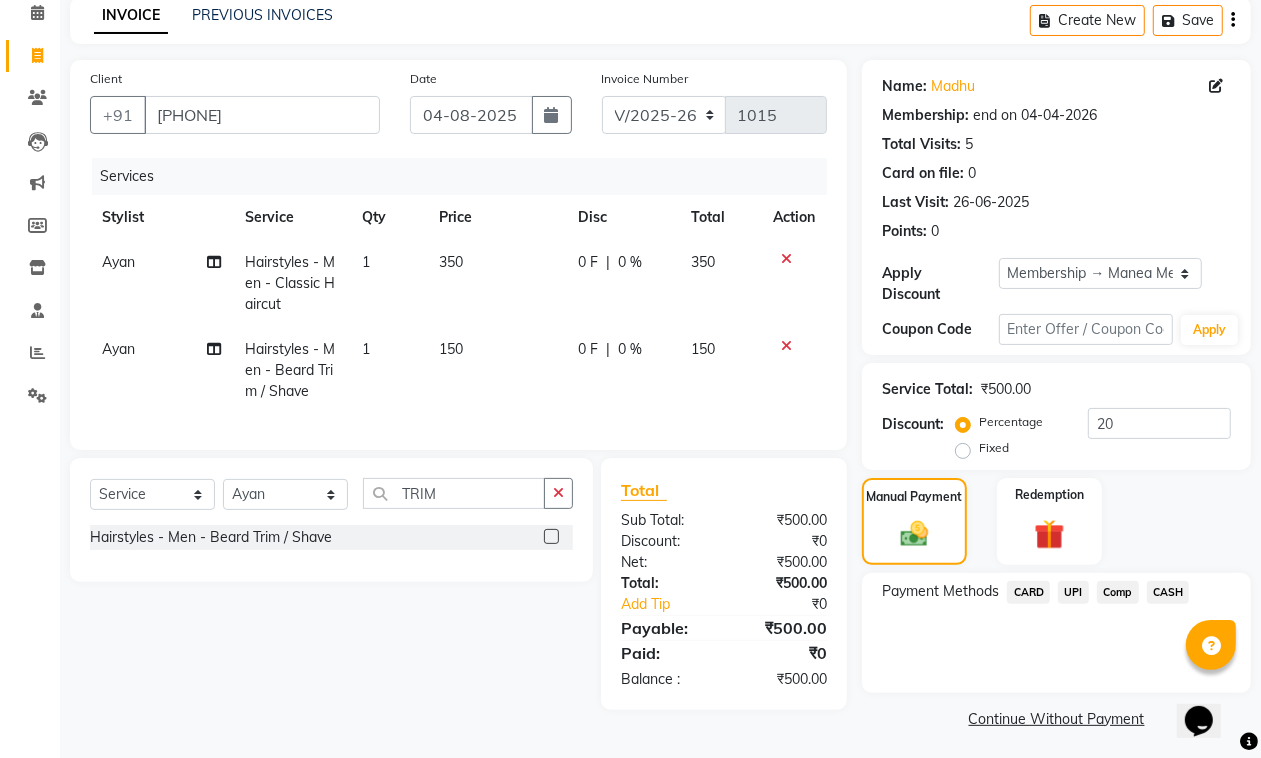 click on "UPI" 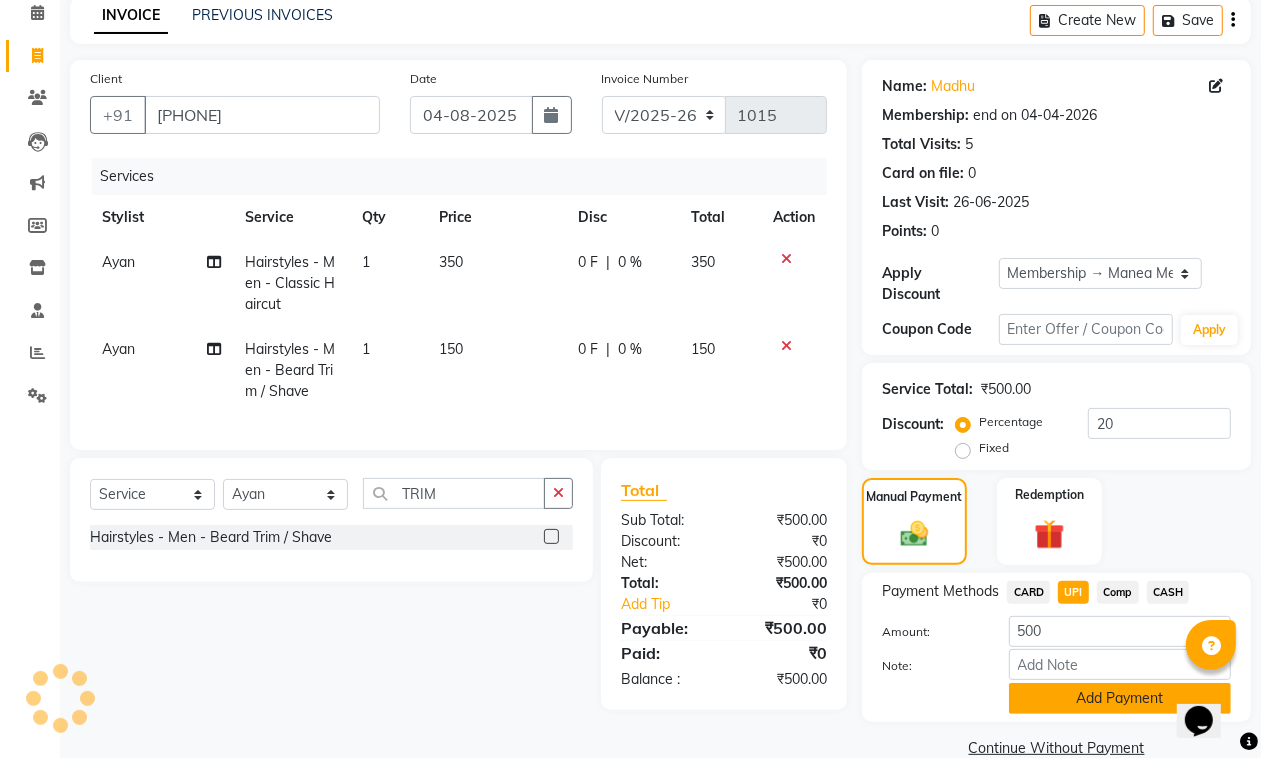 click on "Add Payment" 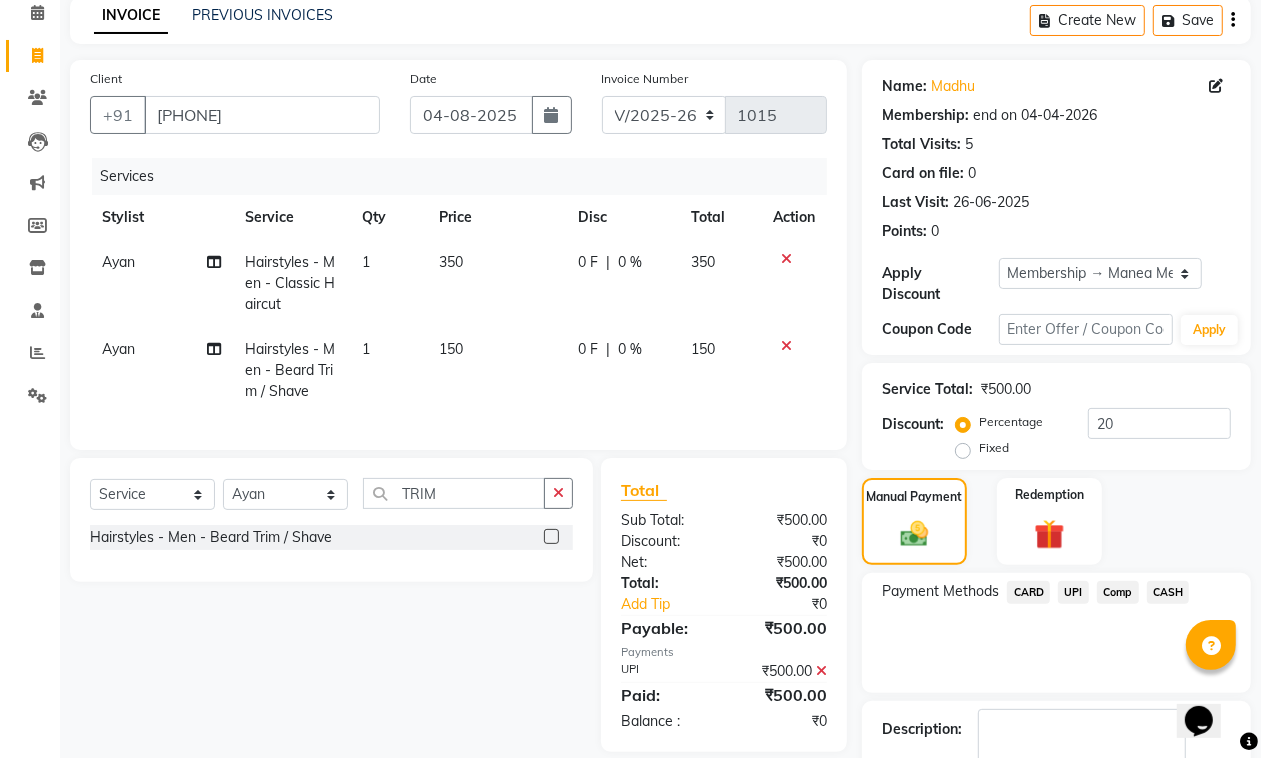 scroll, scrollTop: 208, scrollLeft: 0, axis: vertical 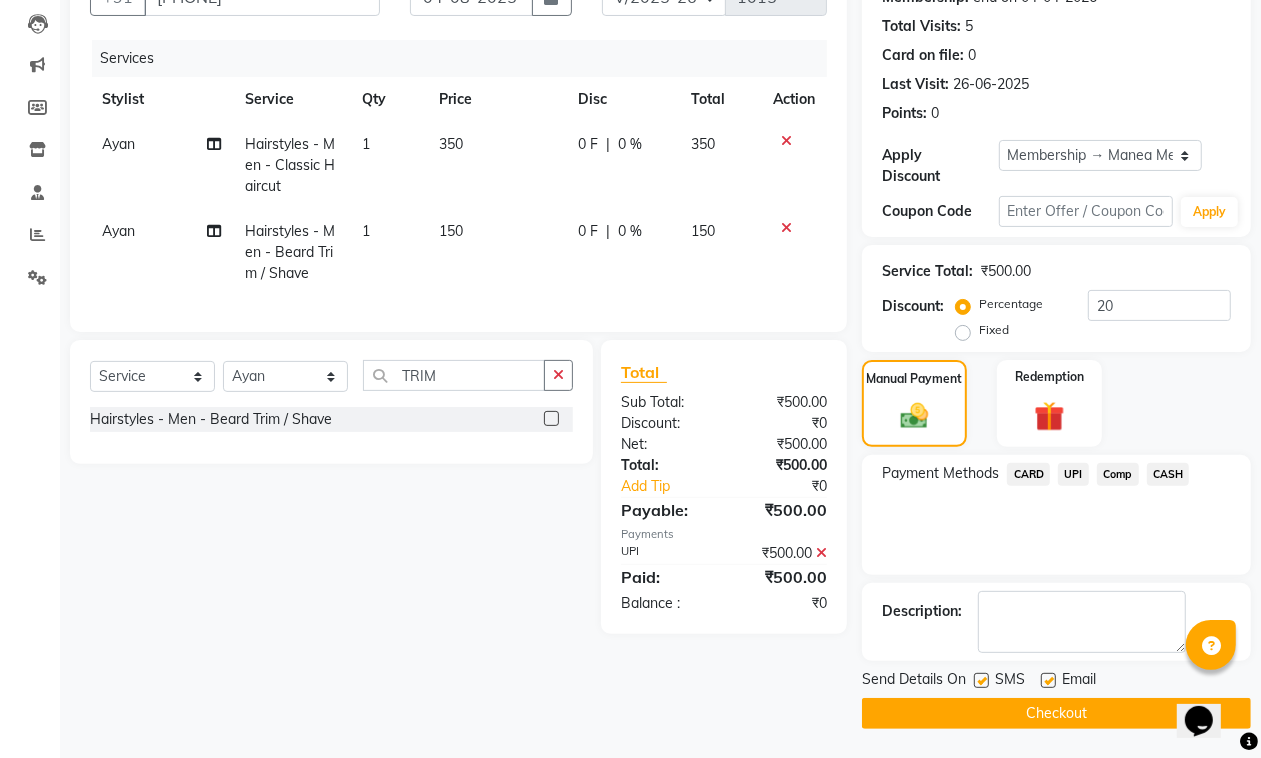 click 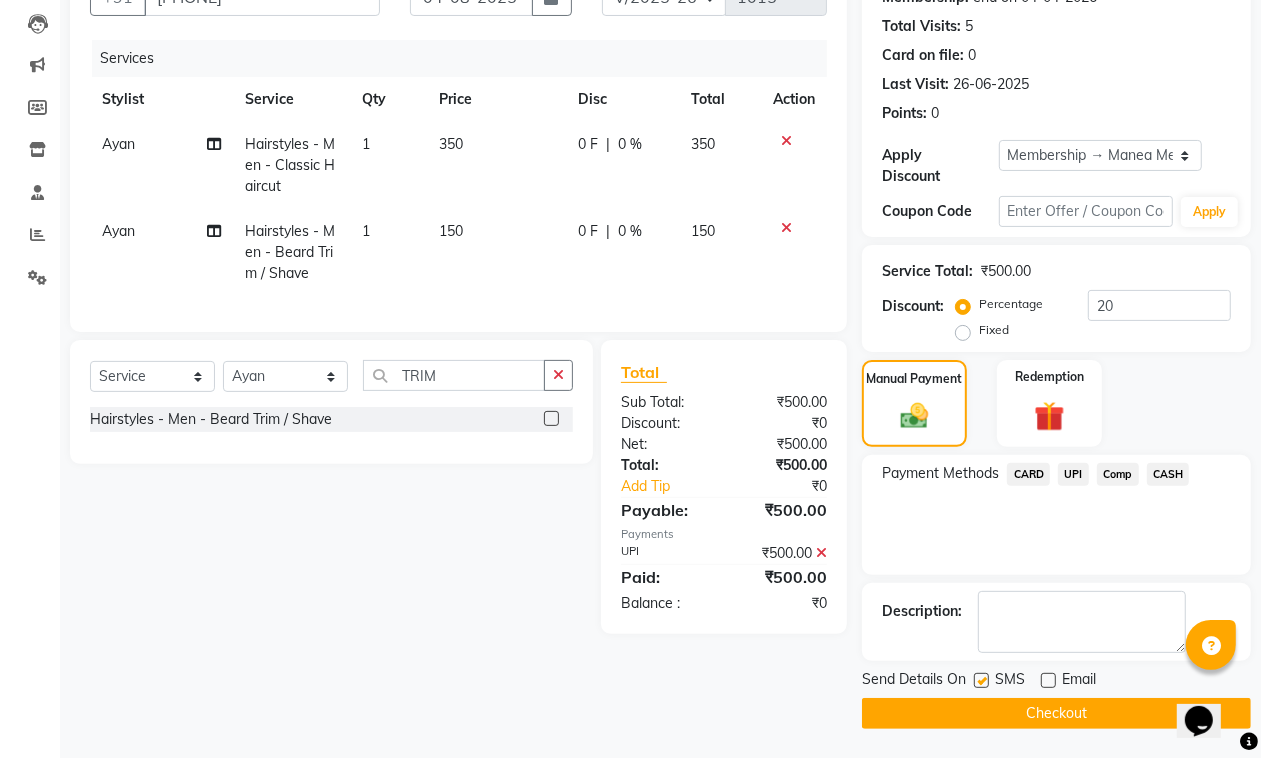 click on "Checkout" 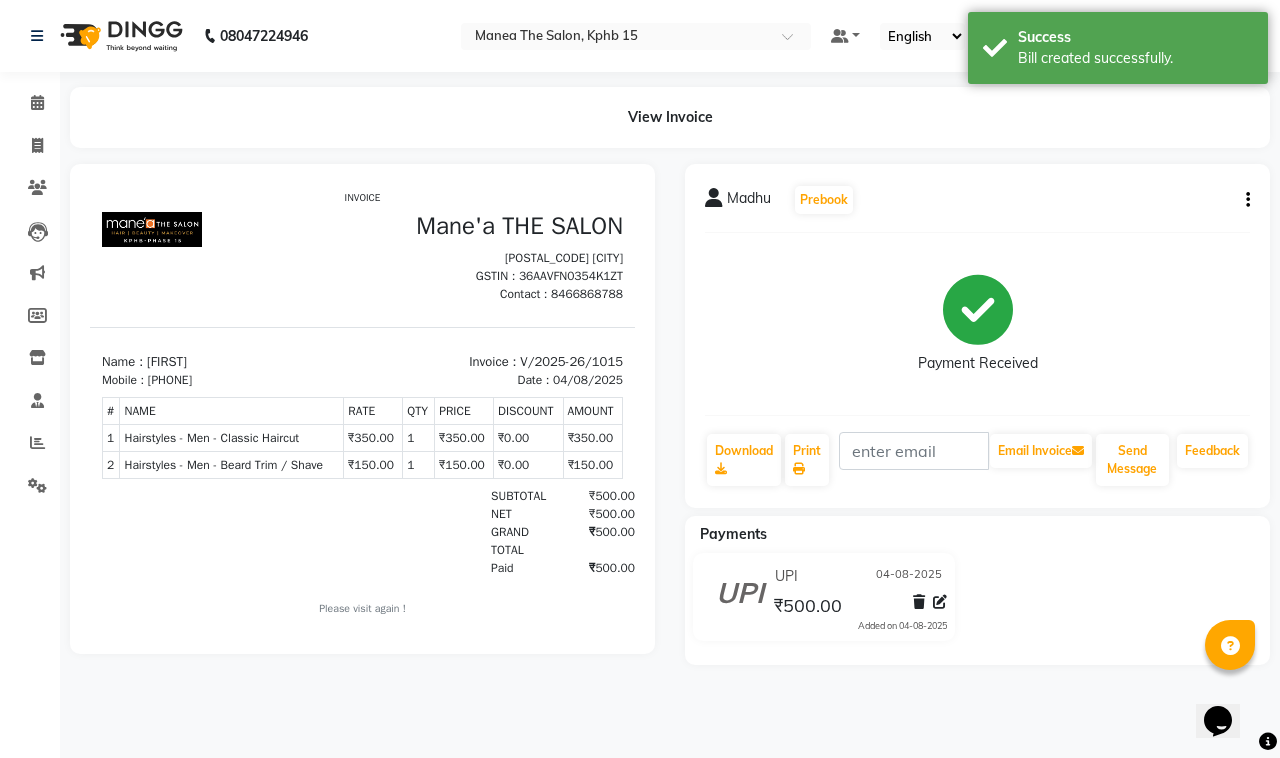 scroll, scrollTop: 0, scrollLeft: 0, axis: both 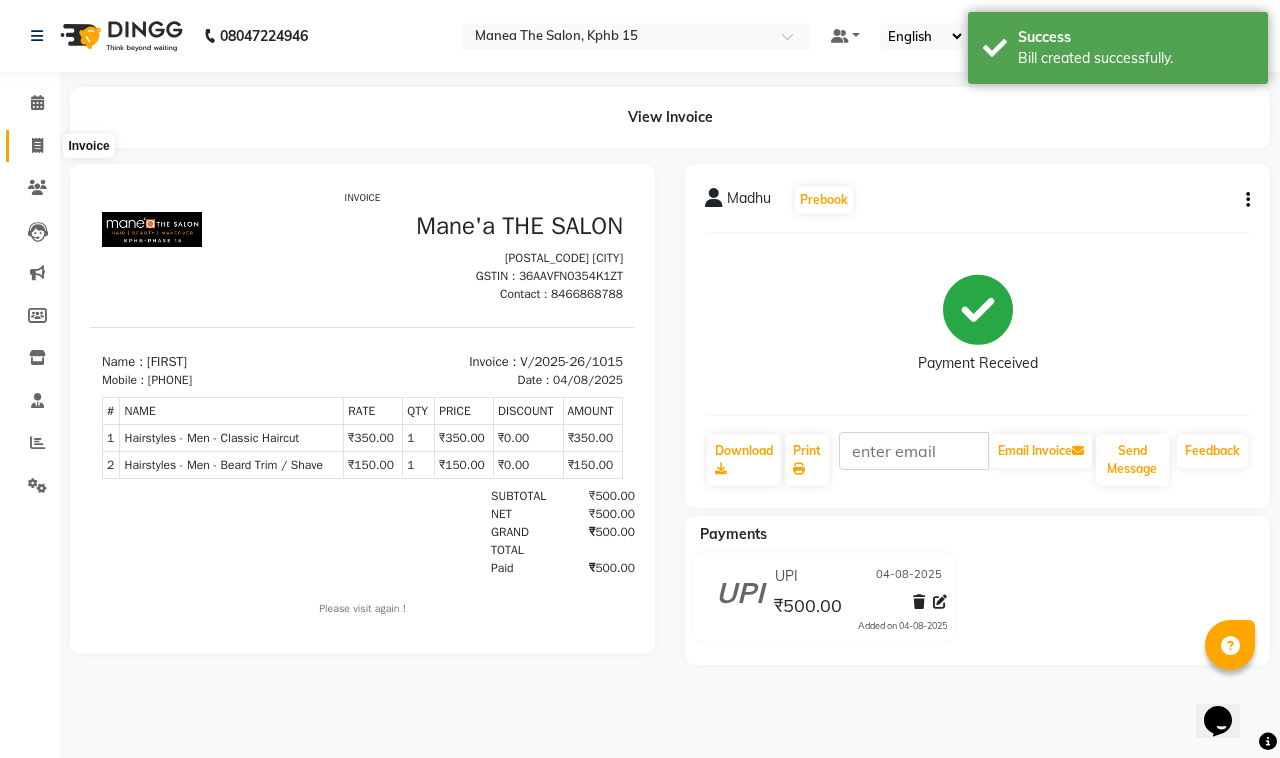 click 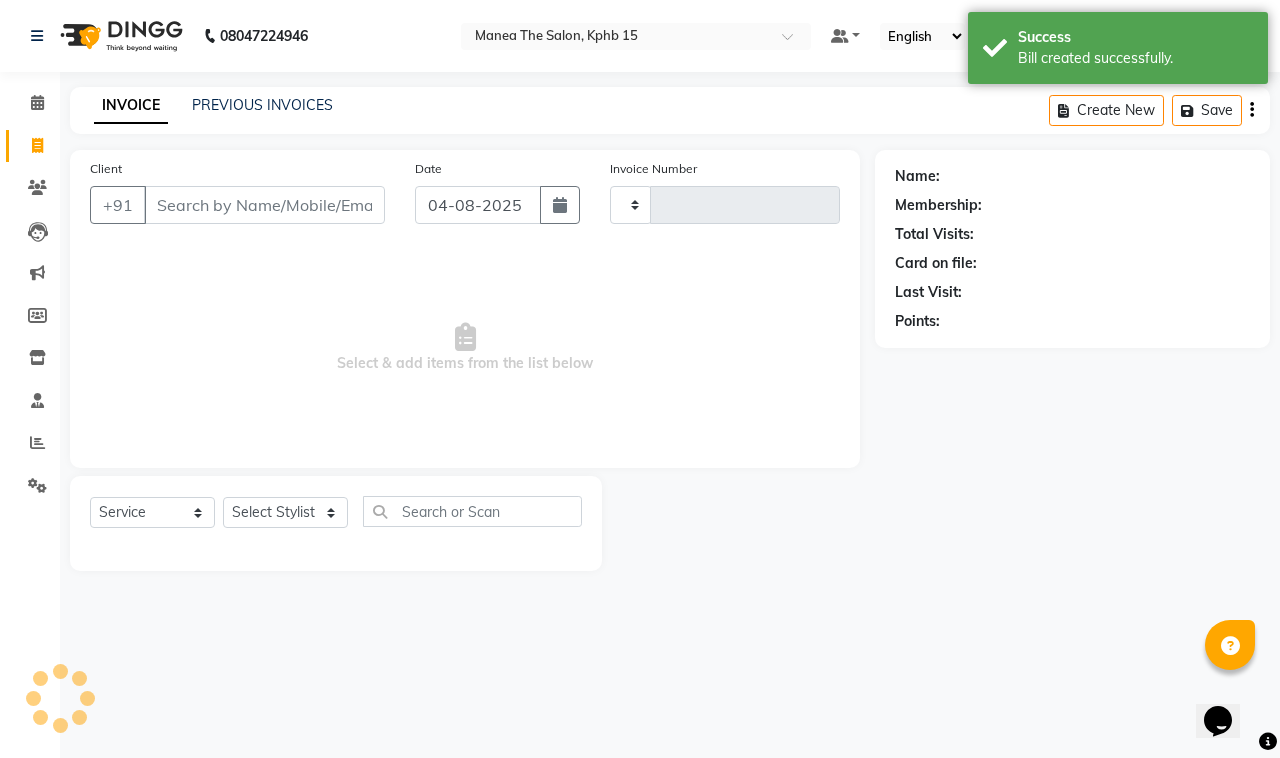 type on "1016" 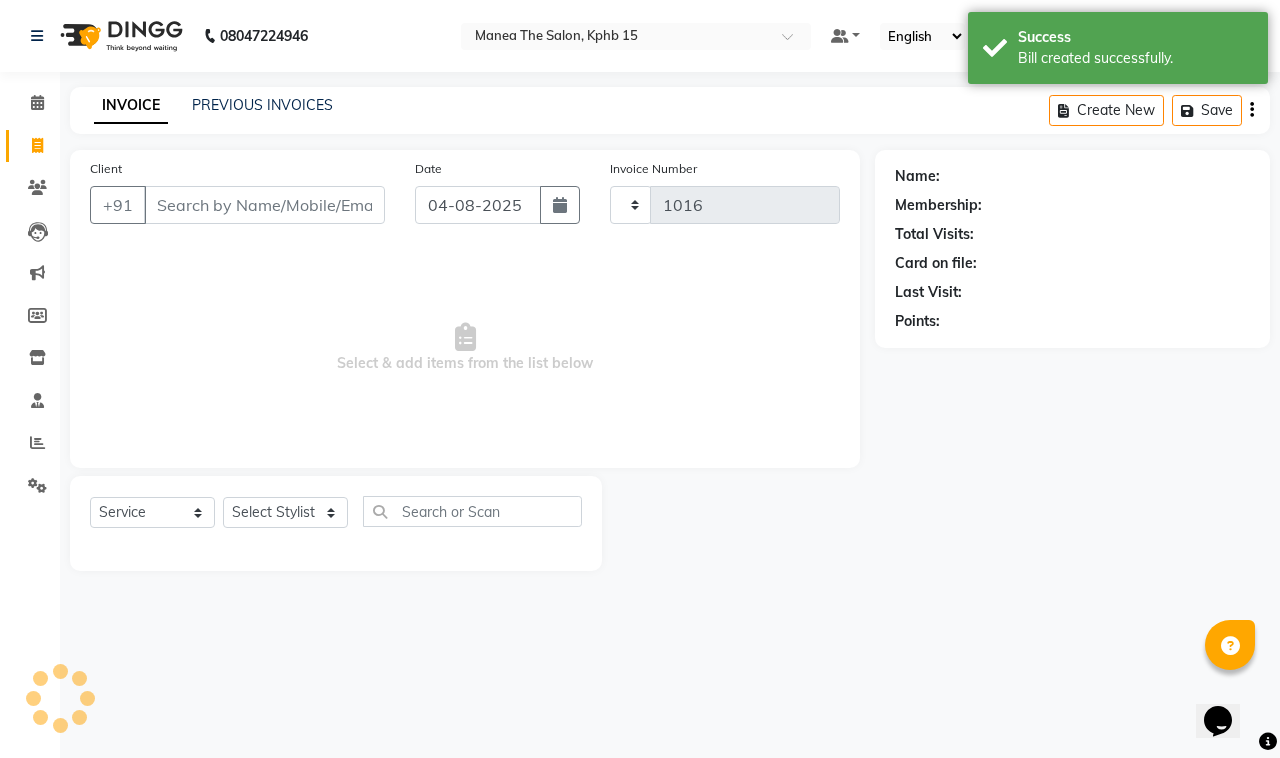 select on "7321" 